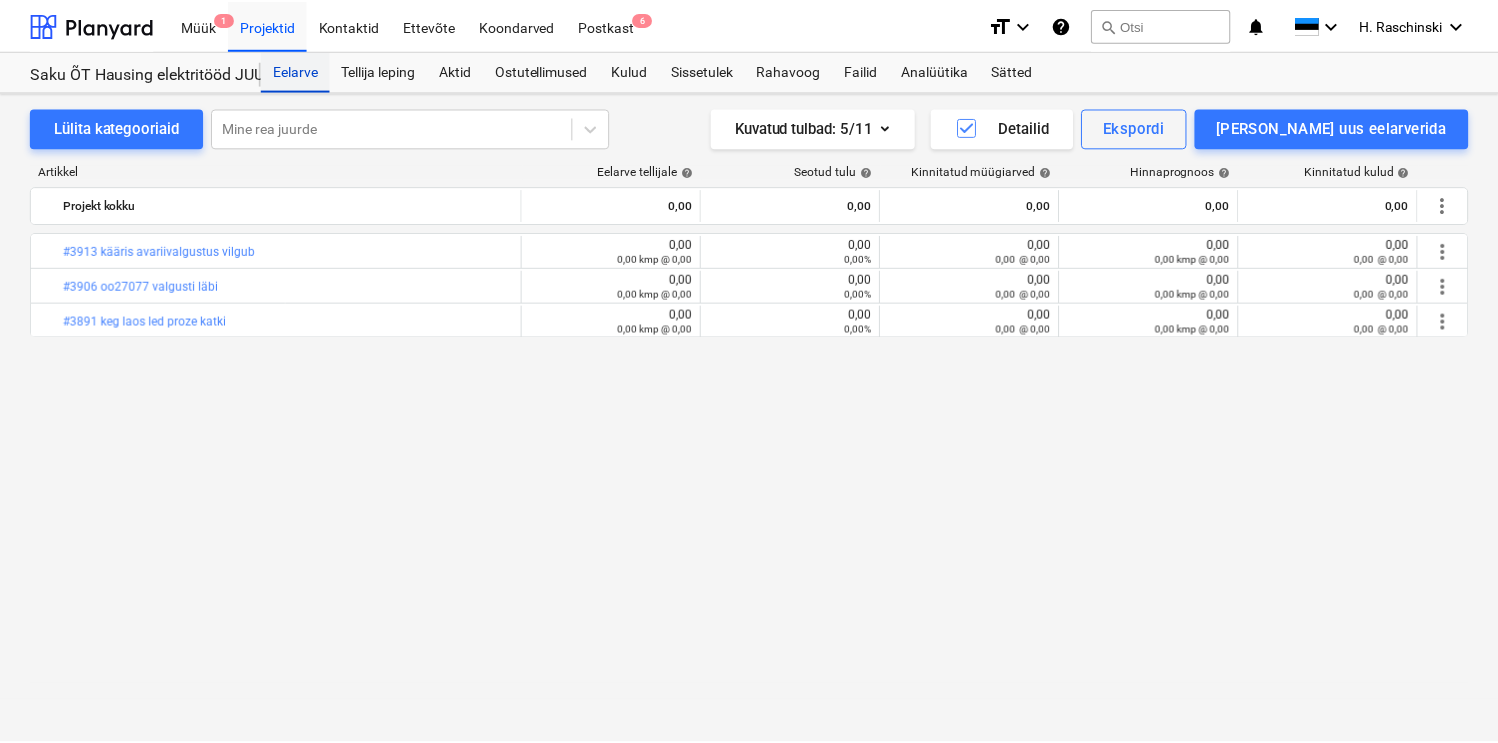 scroll, scrollTop: 0, scrollLeft: 0, axis: both 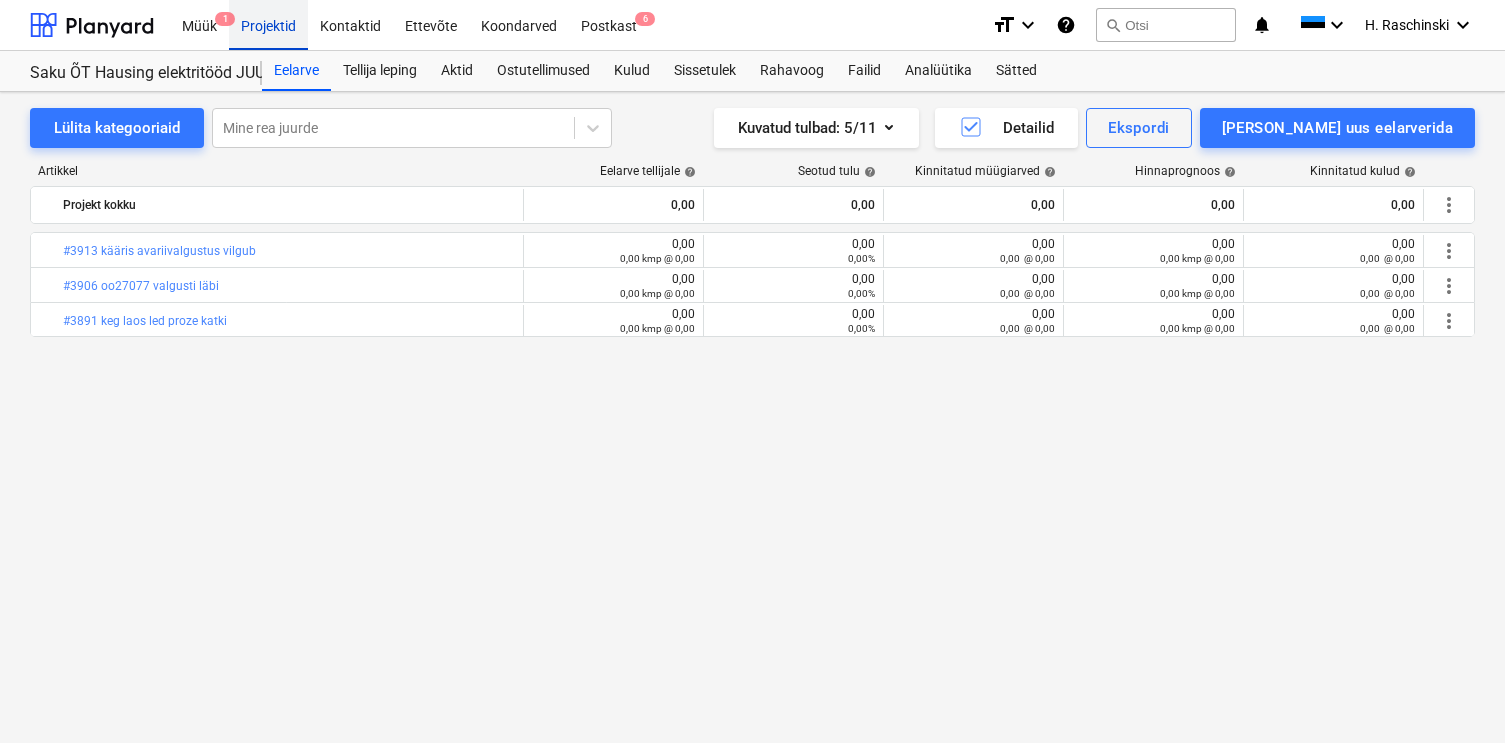 click on "Projektid" at bounding box center (268, 24) 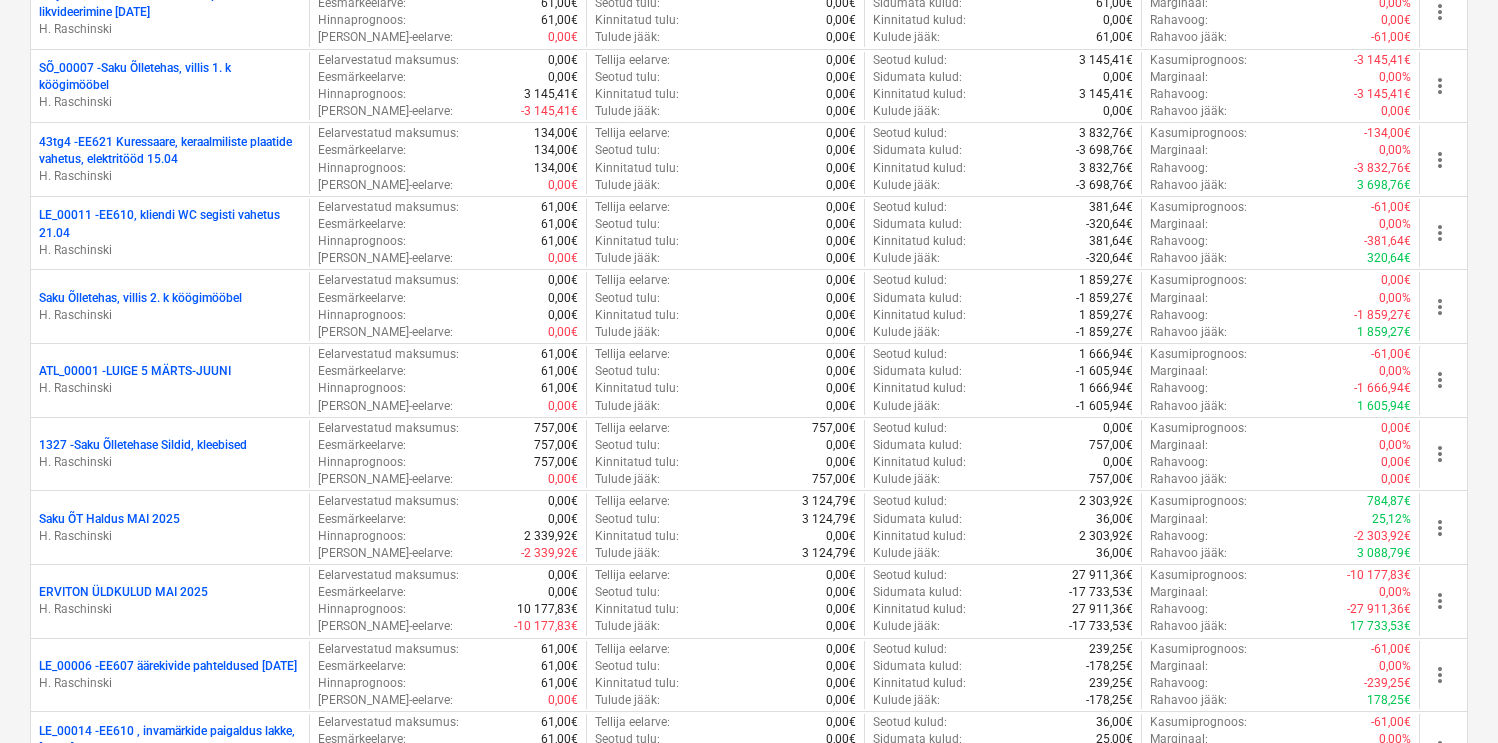 scroll, scrollTop: 3147, scrollLeft: 0, axis: vertical 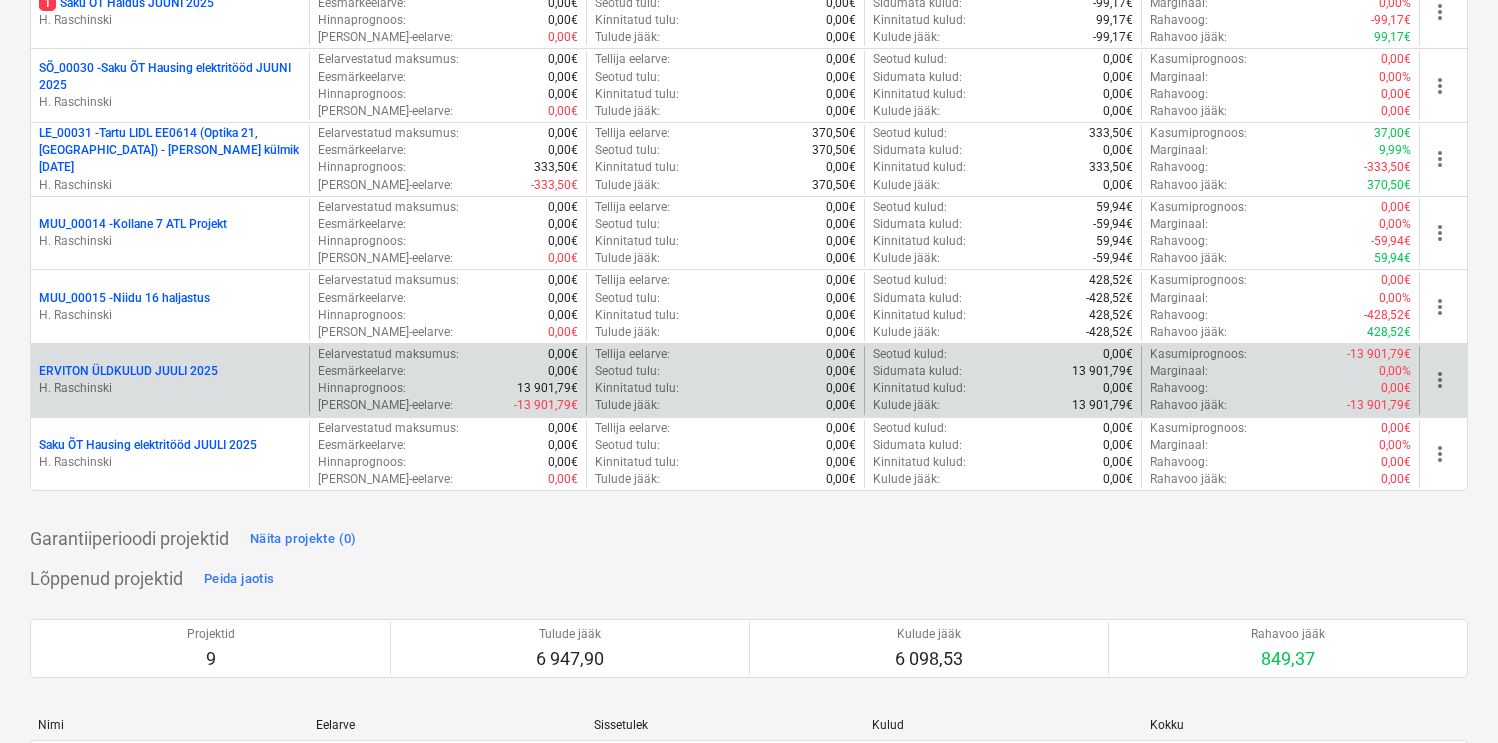 click on "ERVITON ÜLDKULUD JUULI 2025" at bounding box center (128, 371) 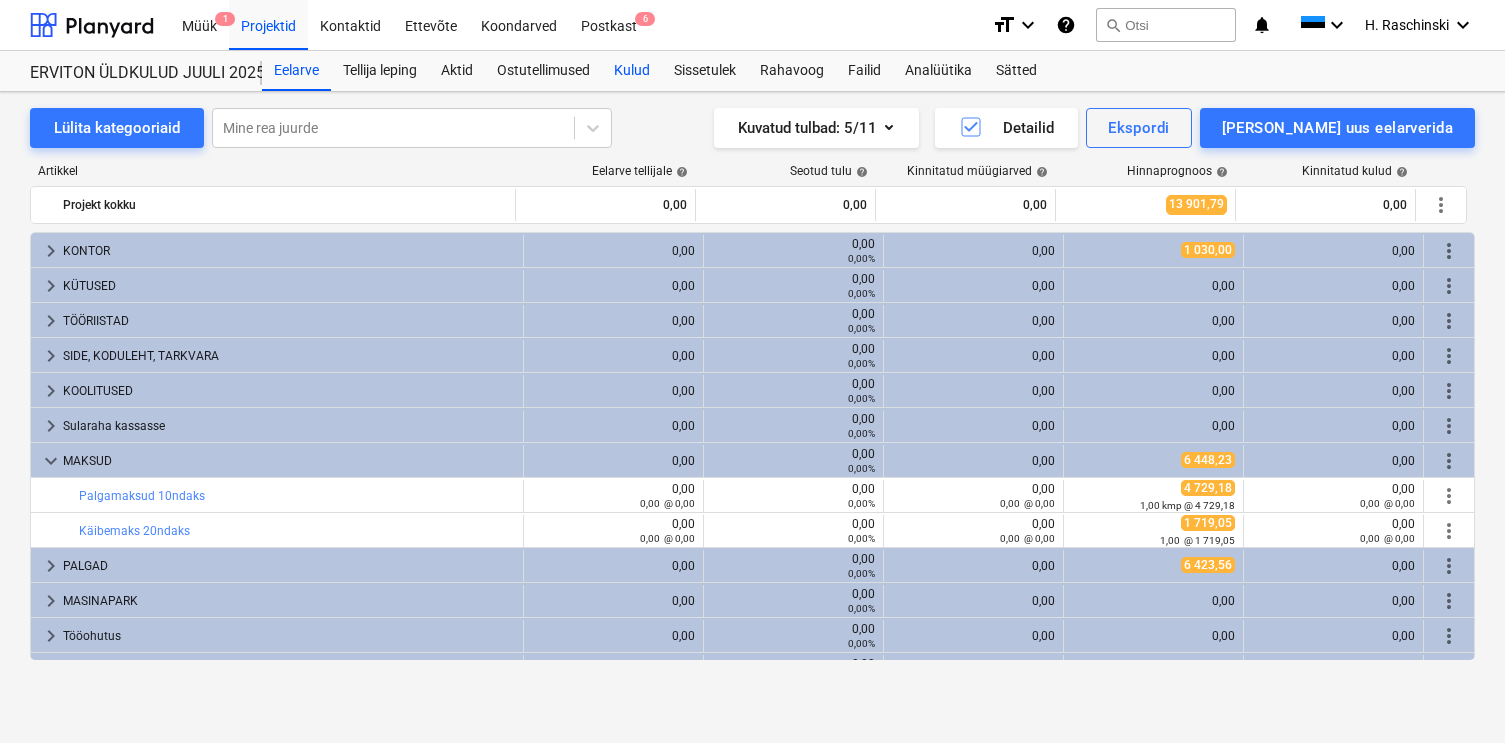 click on "Kulud" at bounding box center (632, 71) 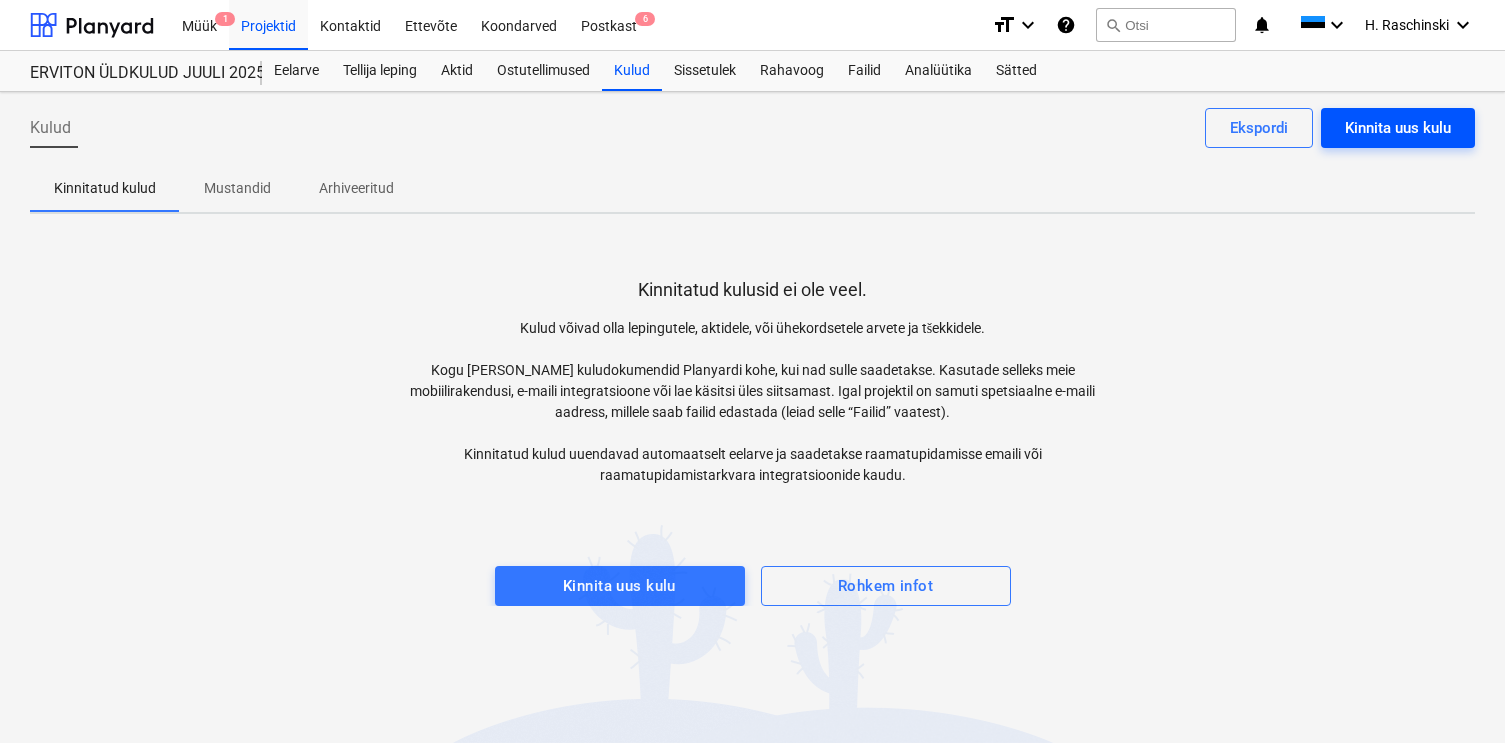click on "Kinnita uus kulu" at bounding box center [1398, 128] 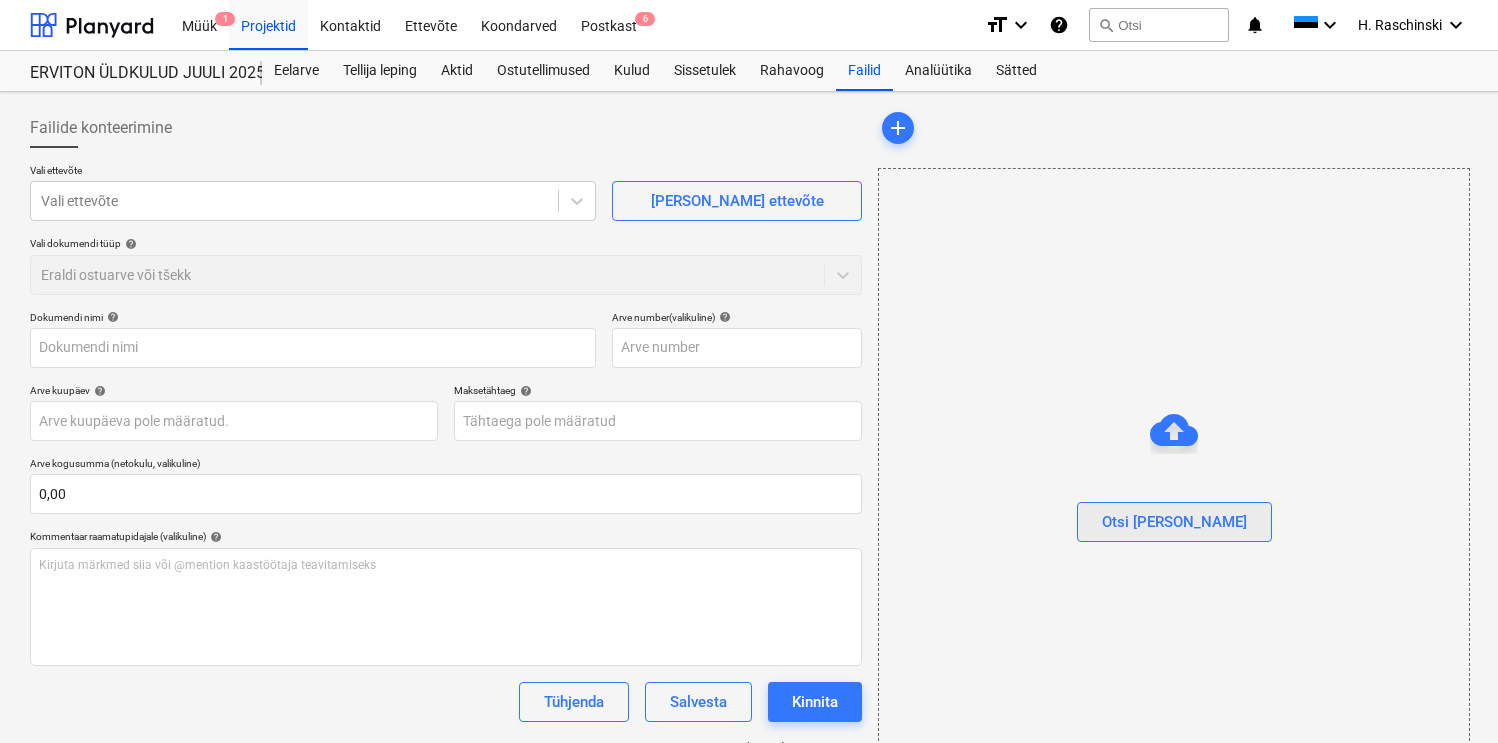 click on "Otsi [PERSON_NAME]" at bounding box center [1174, 522] 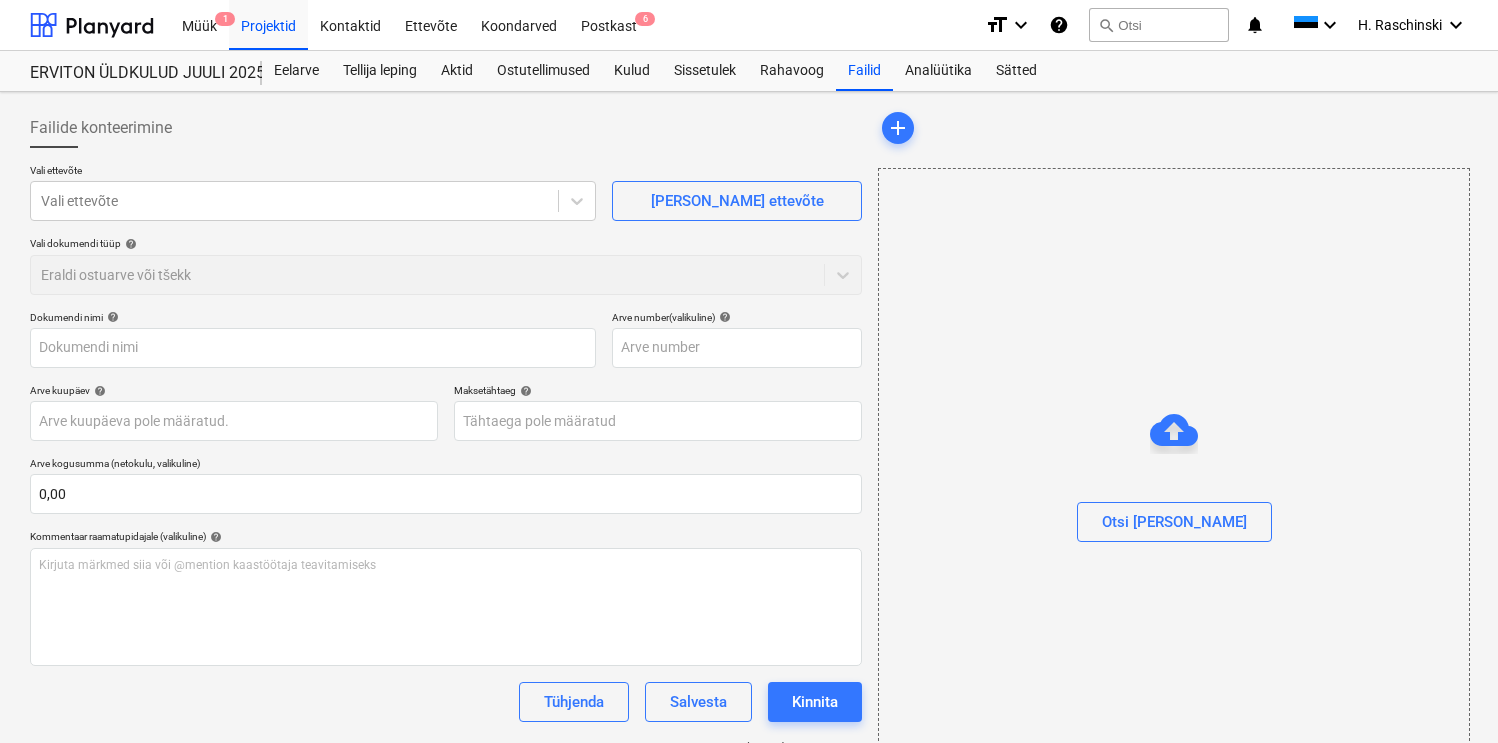 type on "06 JUUNI 2025 tooaja-arvestuse-tabel.xlsx" 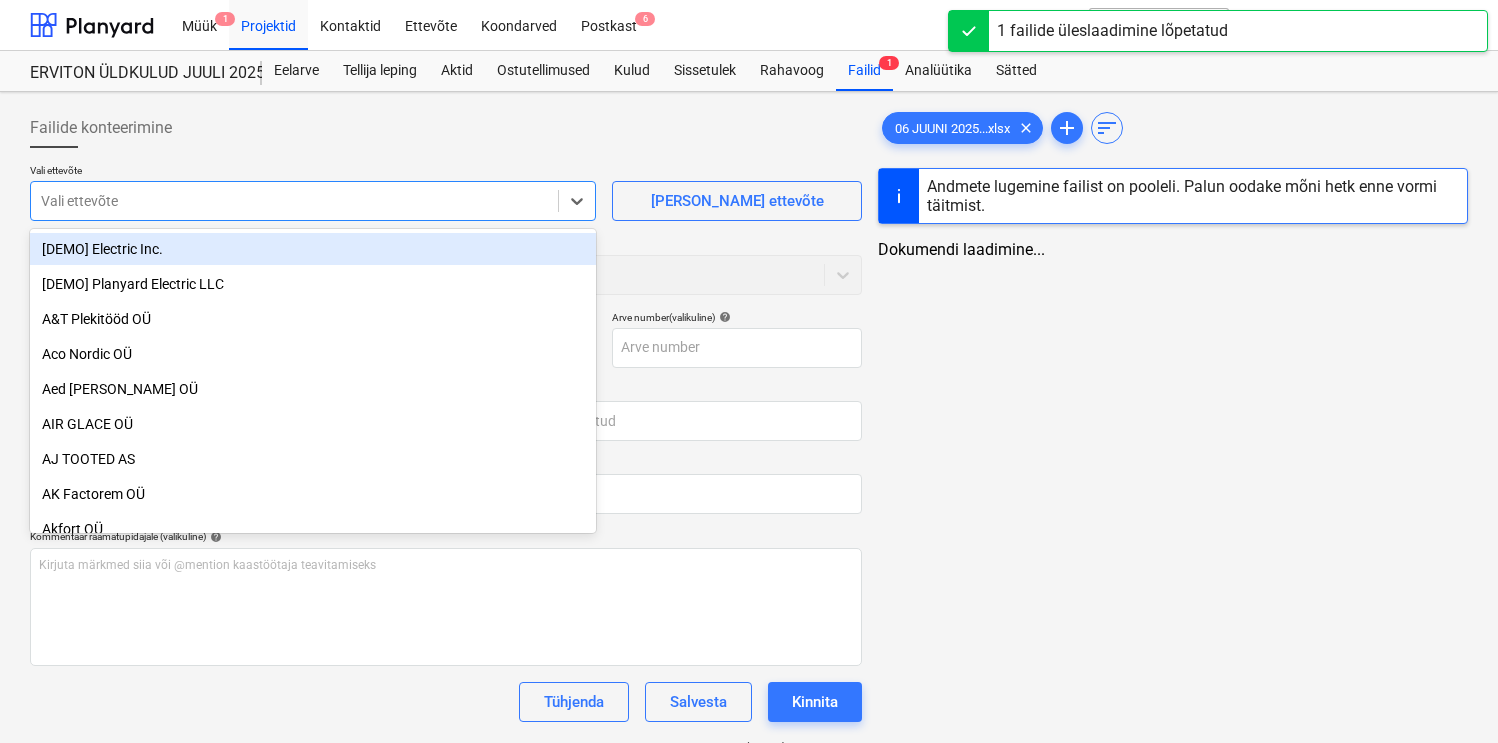 click at bounding box center [294, 201] 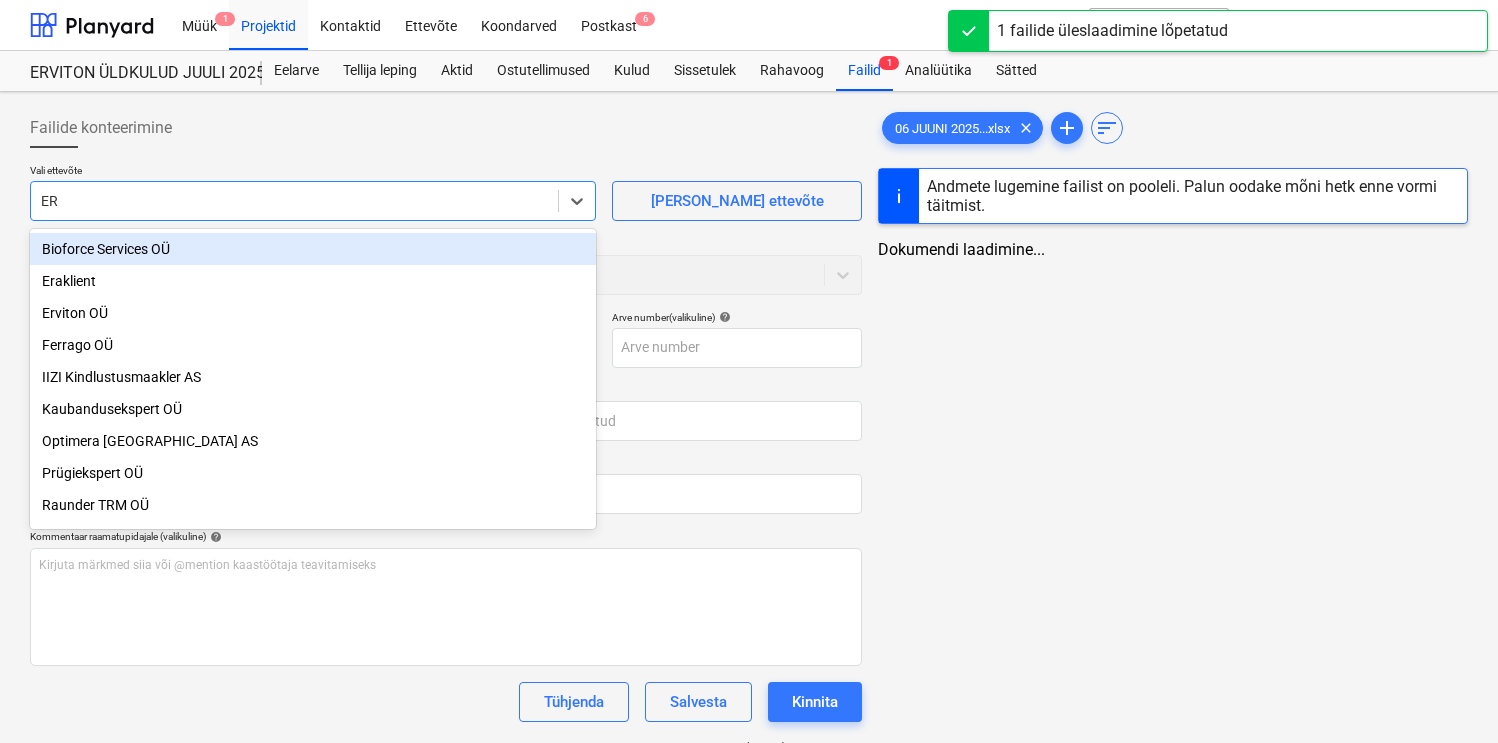type on "ERv" 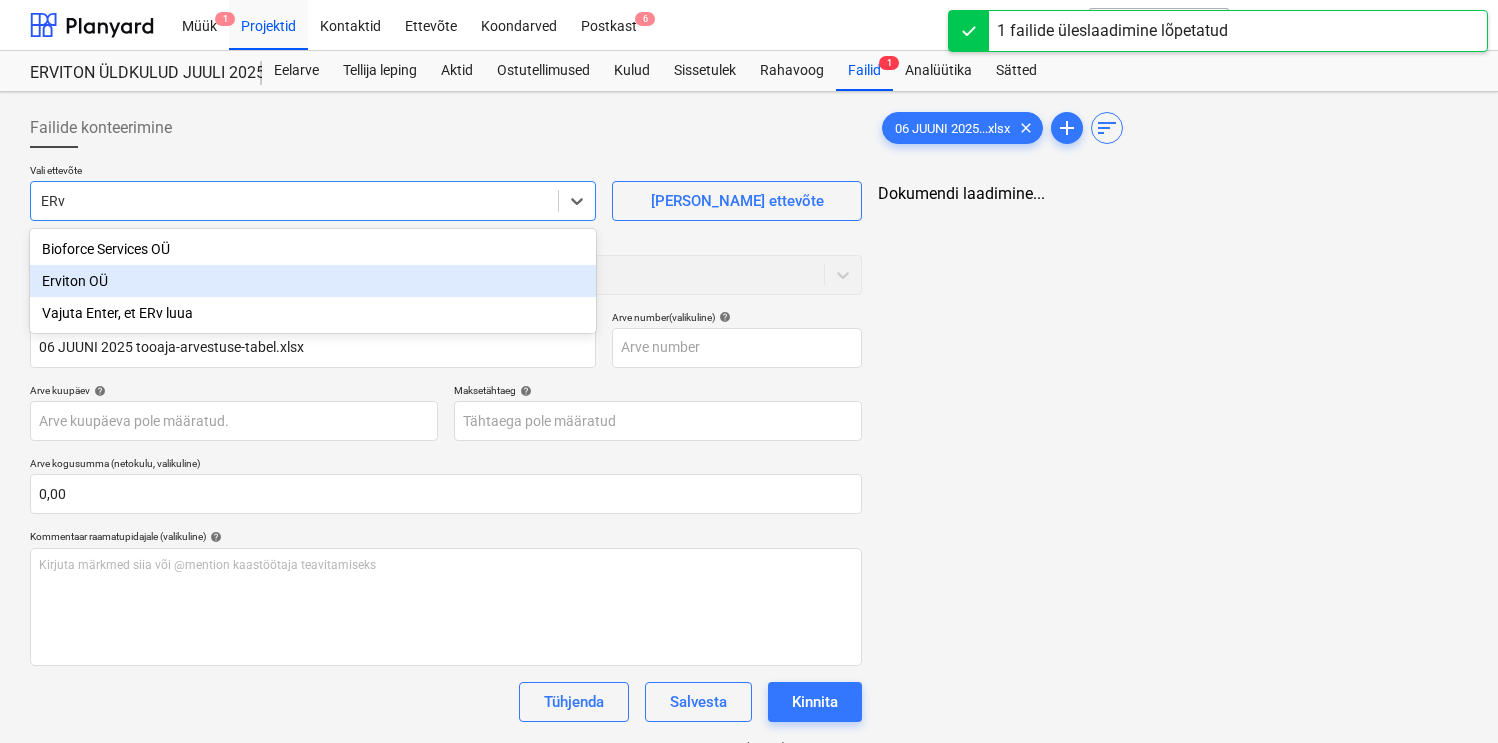 type 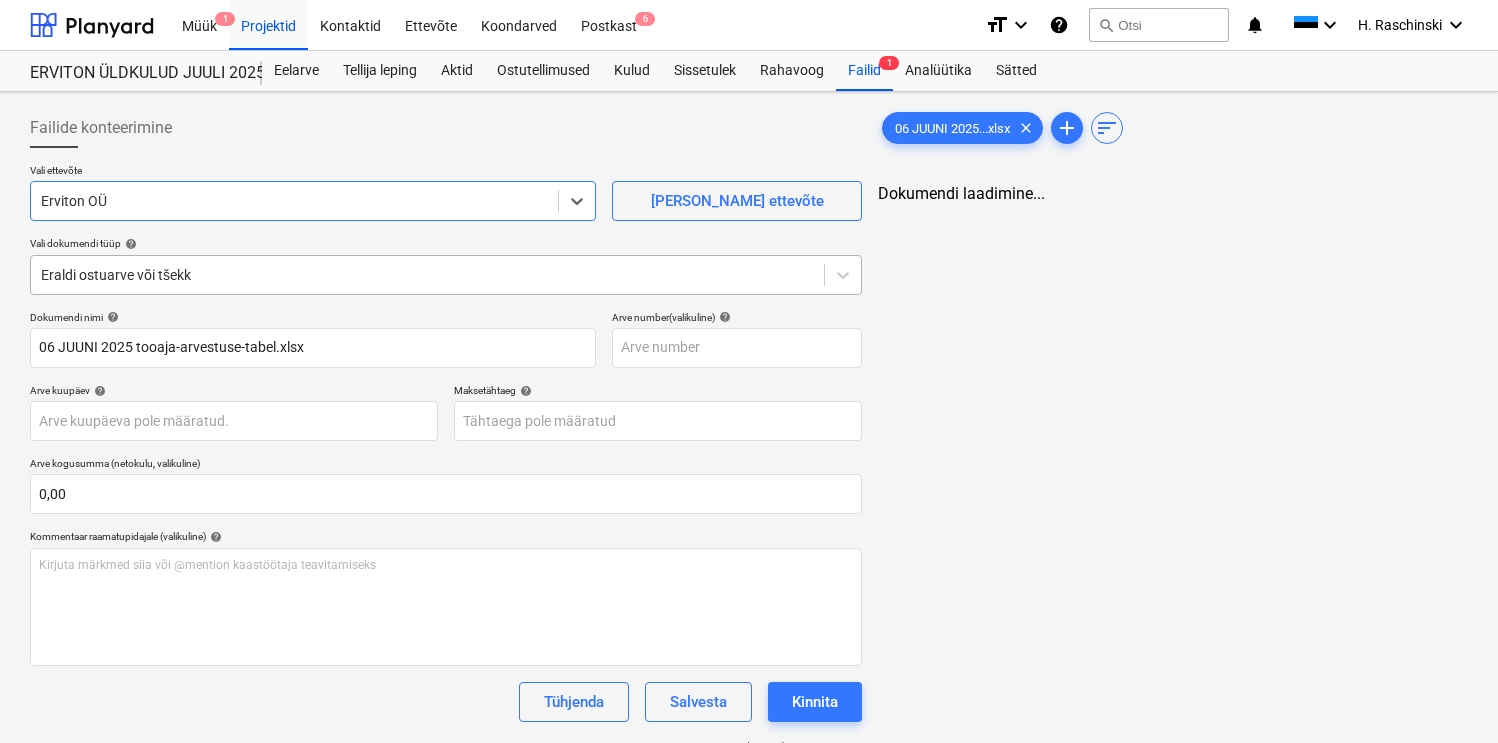 click on "Eraldi ostuarve või tšekk" at bounding box center (427, 275) 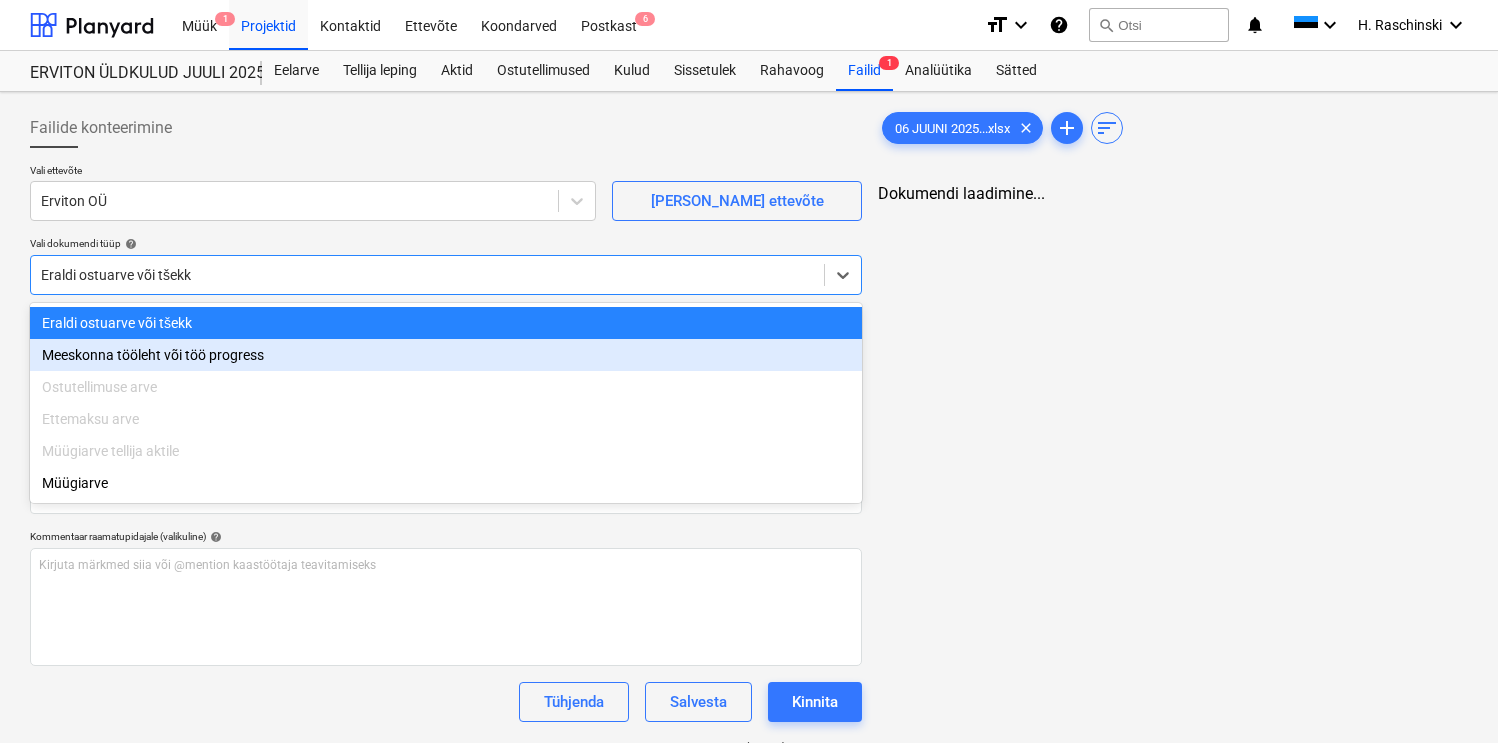 click on "Meeskonna tööleht või töö progress" at bounding box center (446, 355) 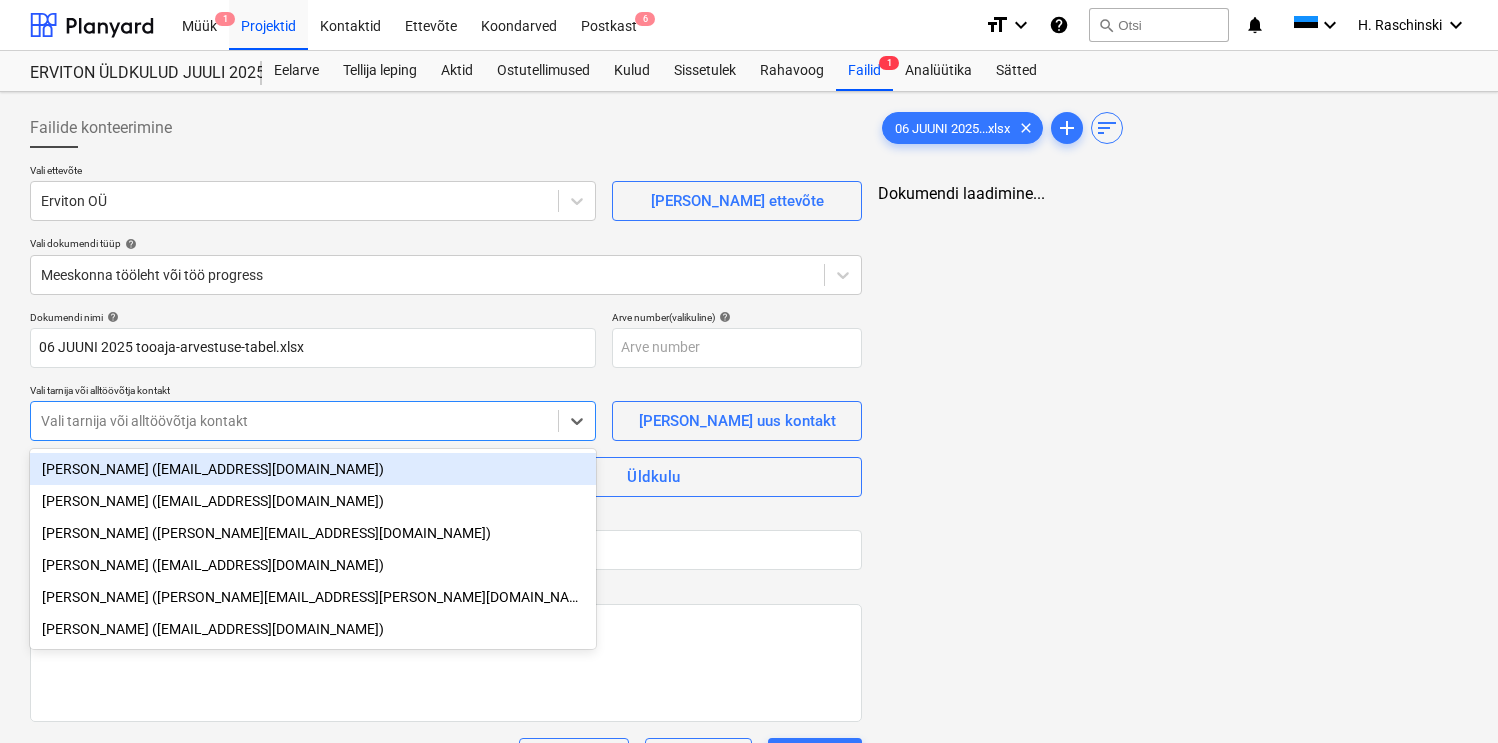 click at bounding box center [294, 421] 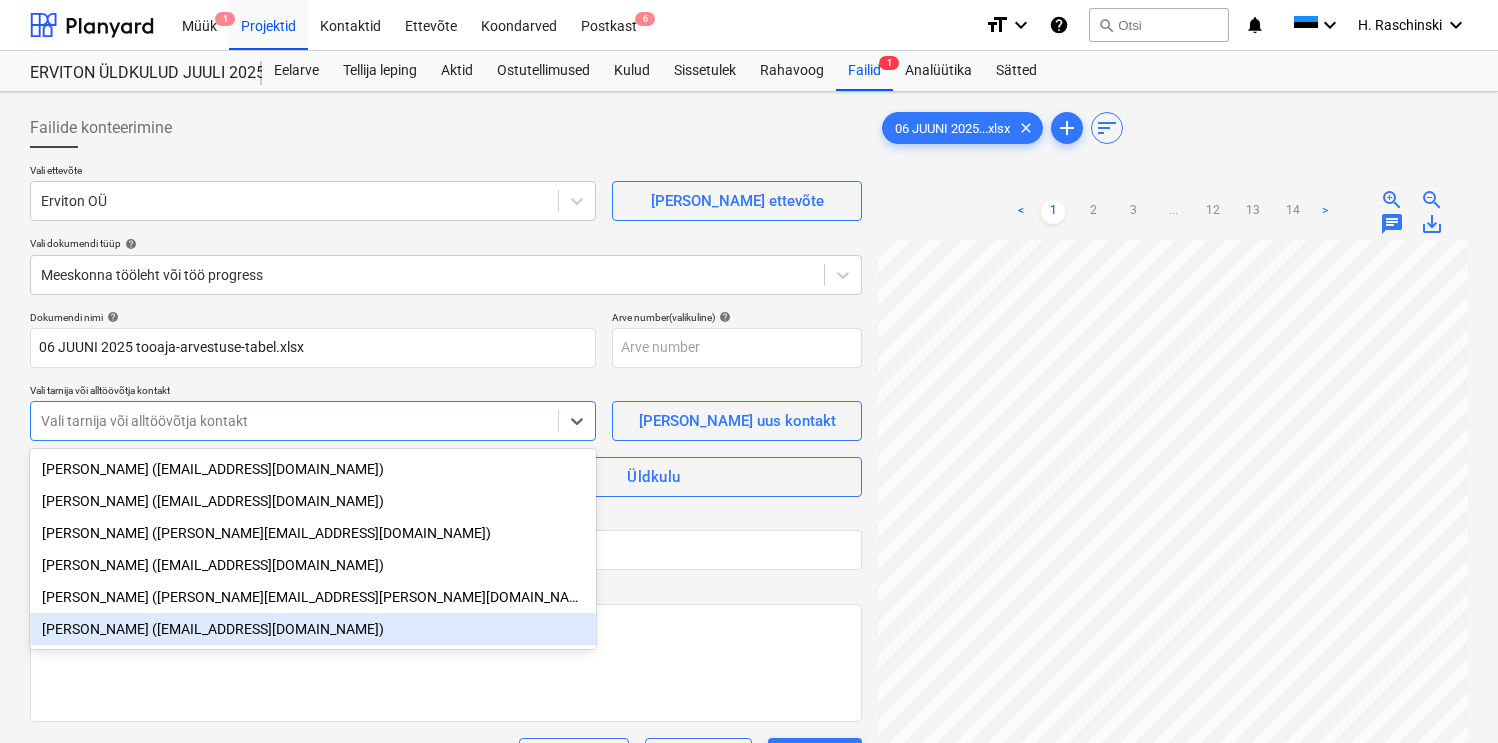 click on "[PERSON_NAME] ([EMAIL_ADDRESS][DOMAIN_NAME])" at bounding box center (313, 629) 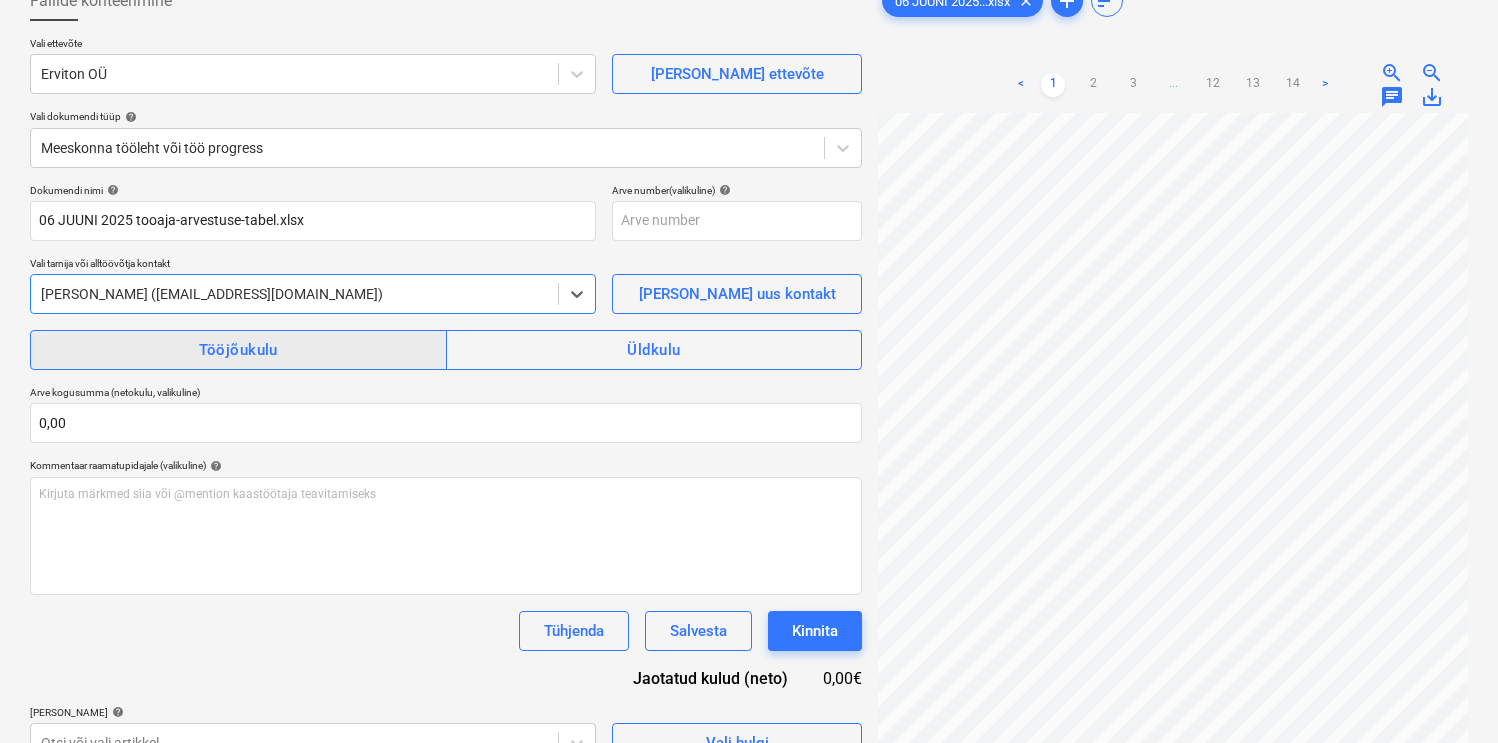 click on "Tööjõukulu" at bounding box center [238, 350] 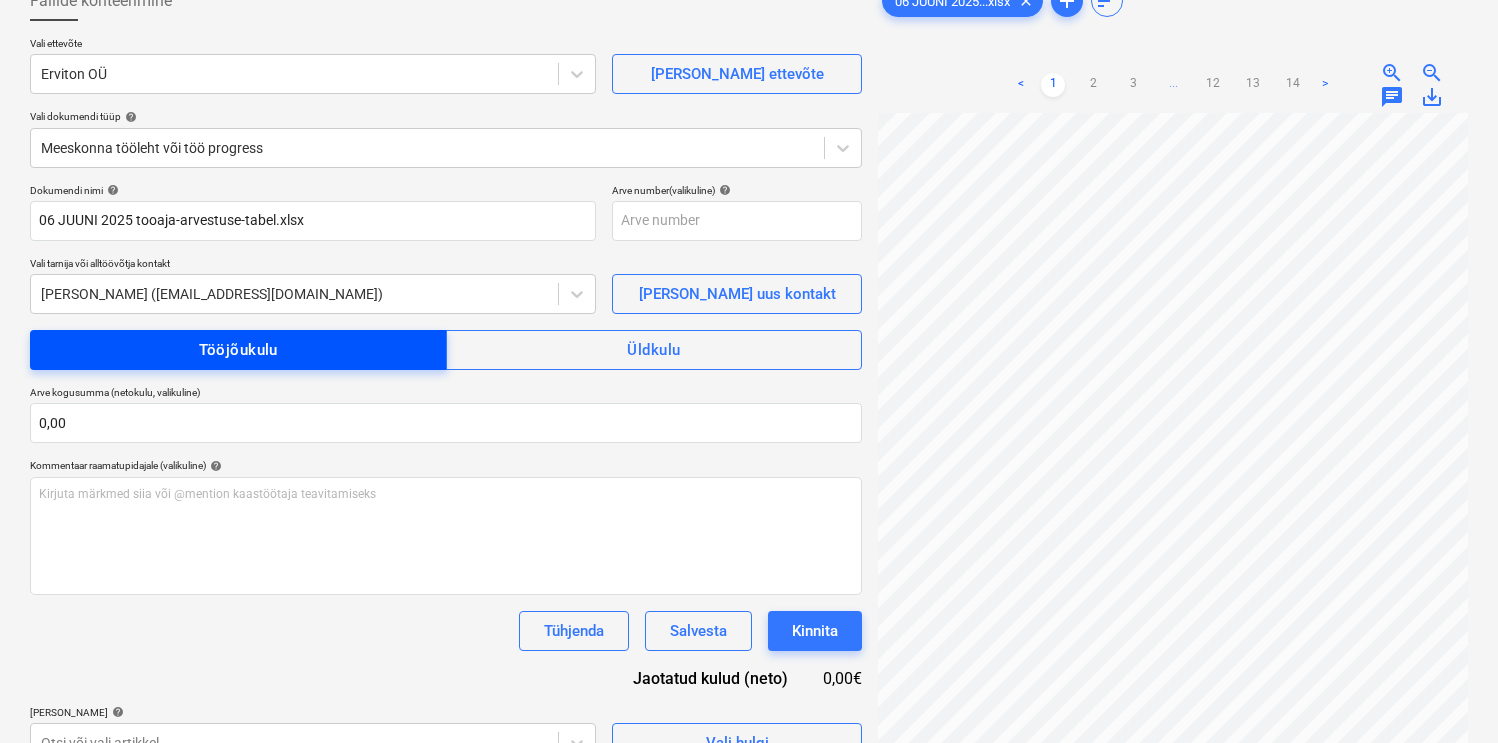 scroll, scrollTop: 200, scrollLeft: 0, axis: vertical 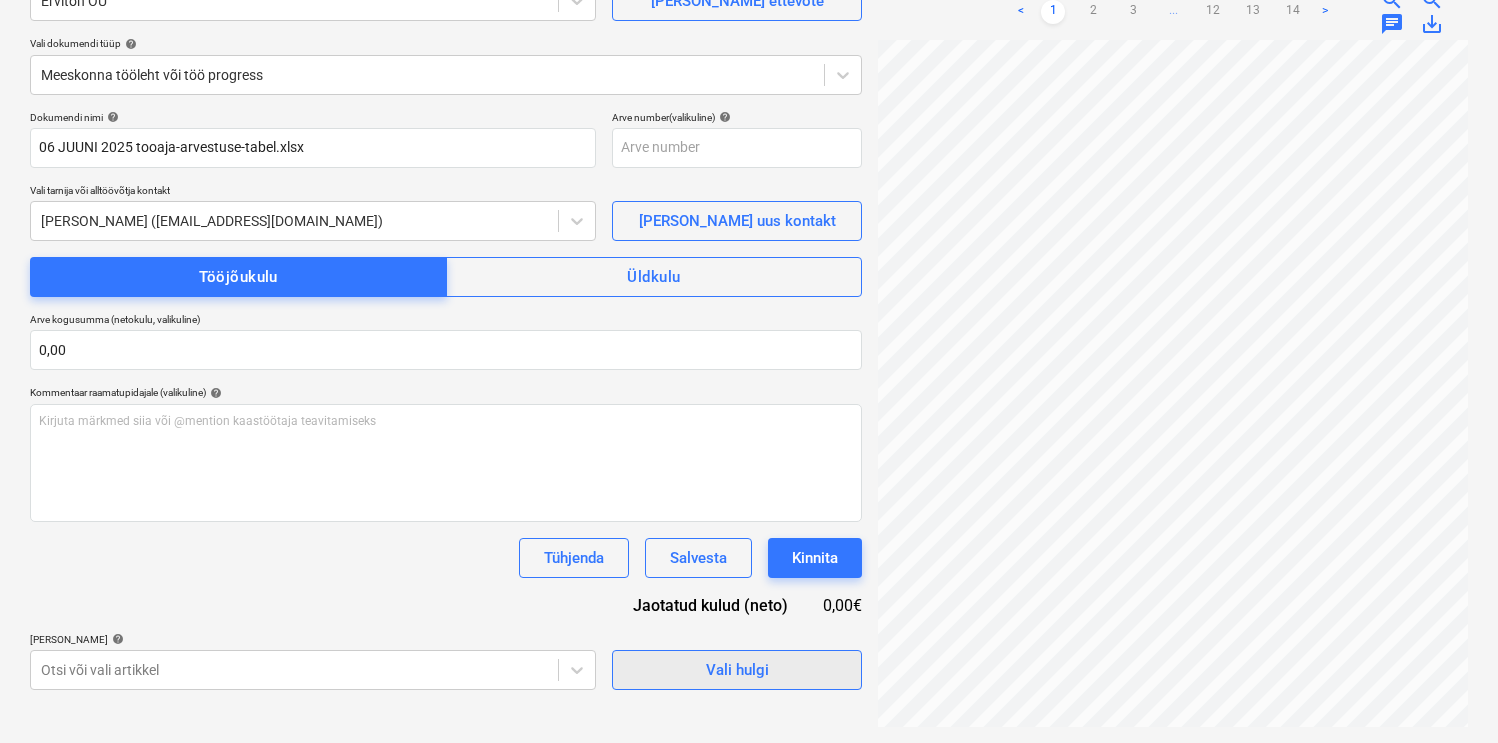 click on "Vali hulgi" at bounding box center [737, 670] 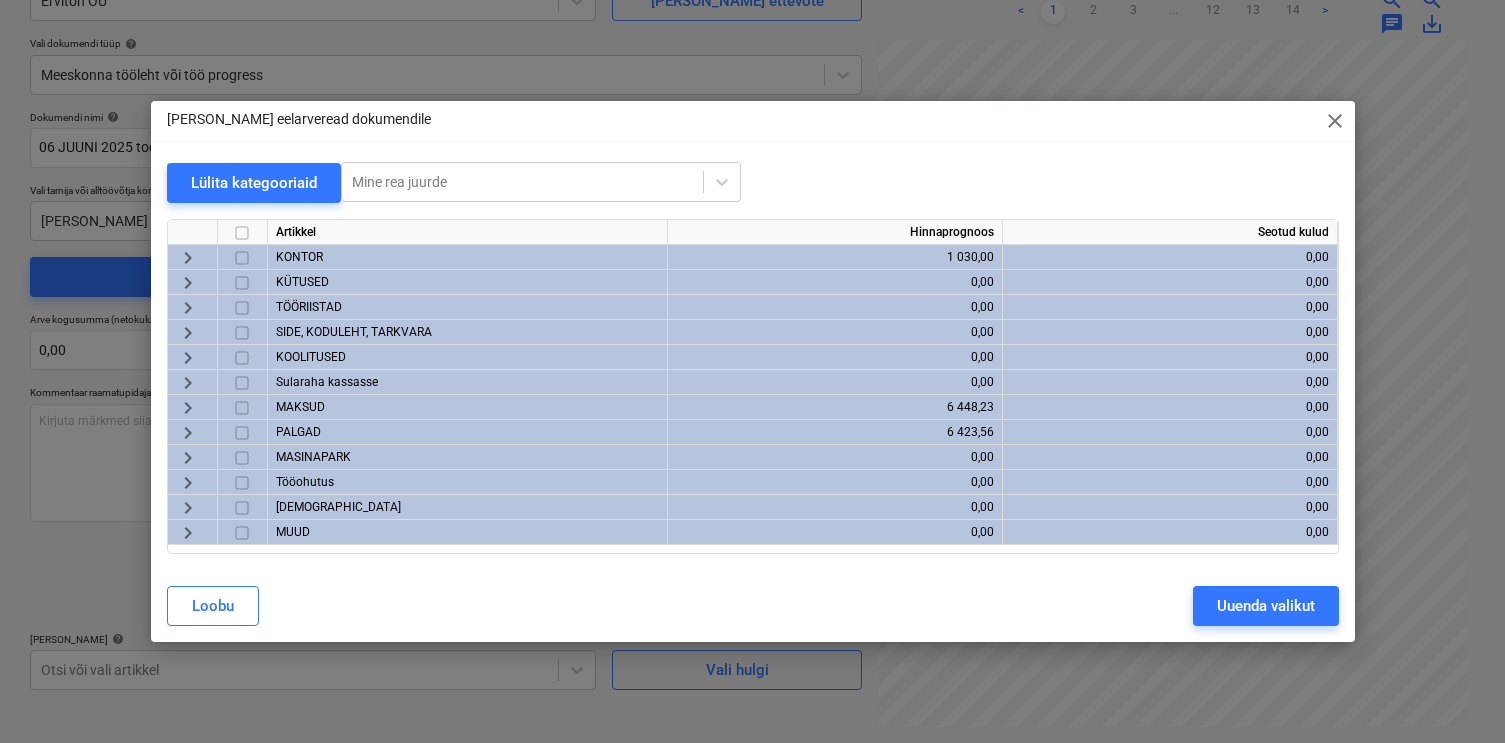click on "keyboard_arrow_right" at bounding box center [188, 433] 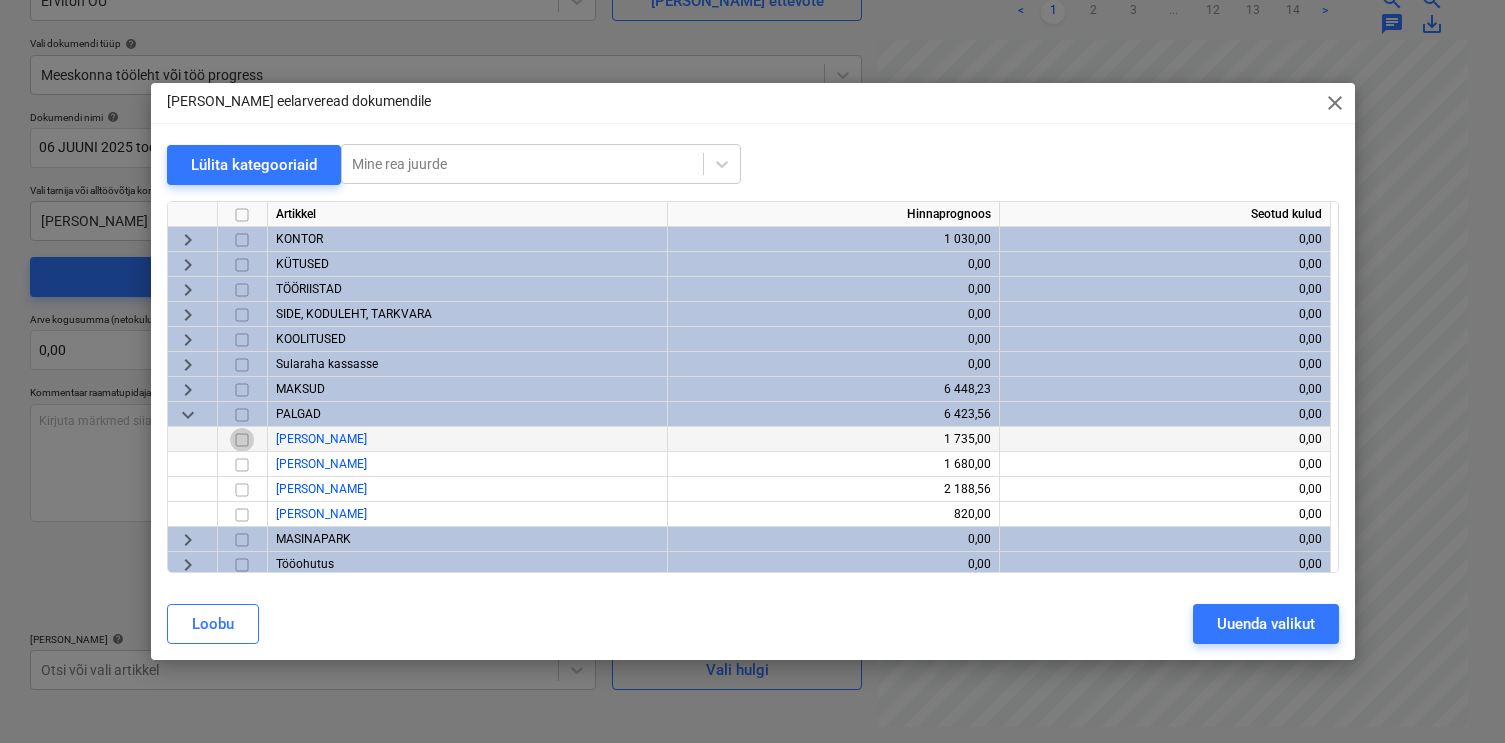 click at bounding box center (242, 439) 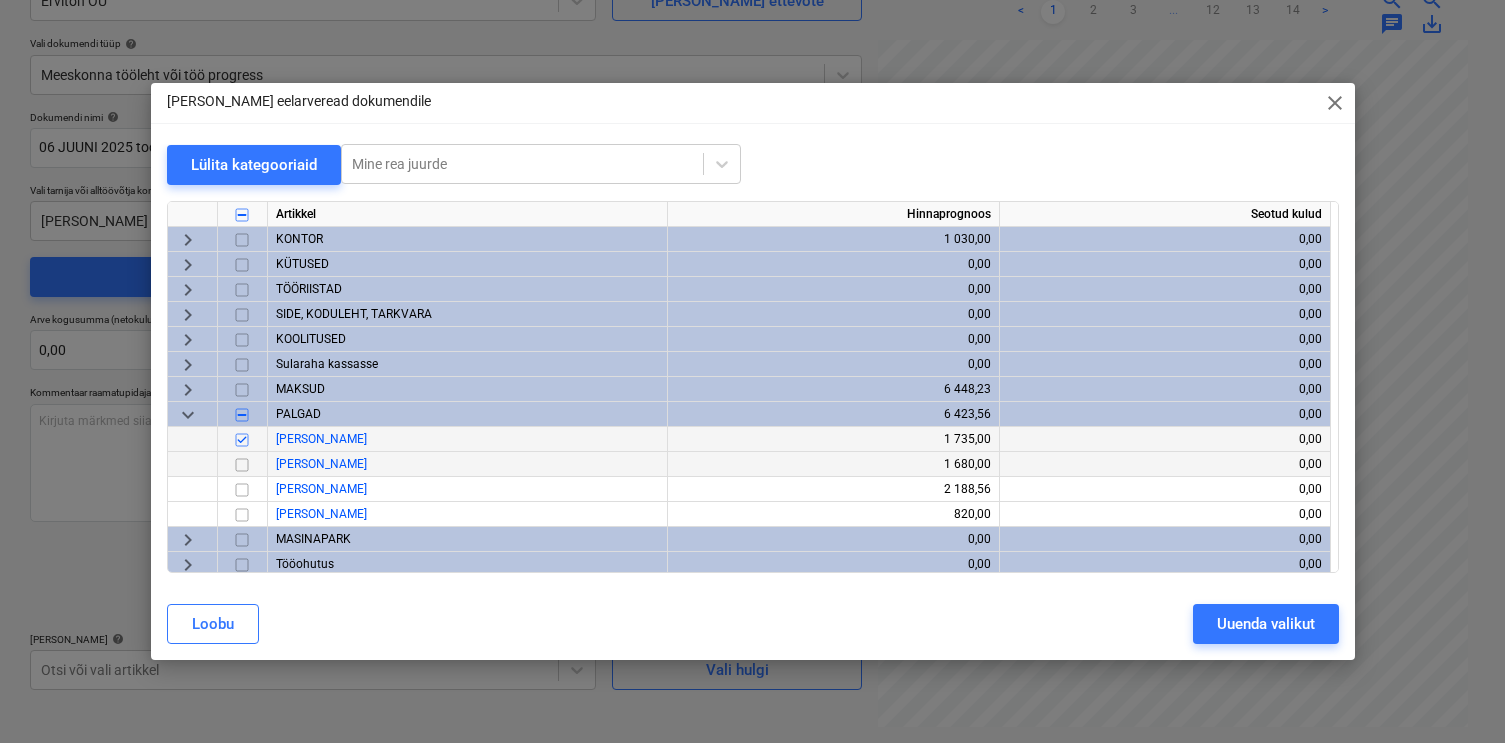 click at bounding box center [242, 464] 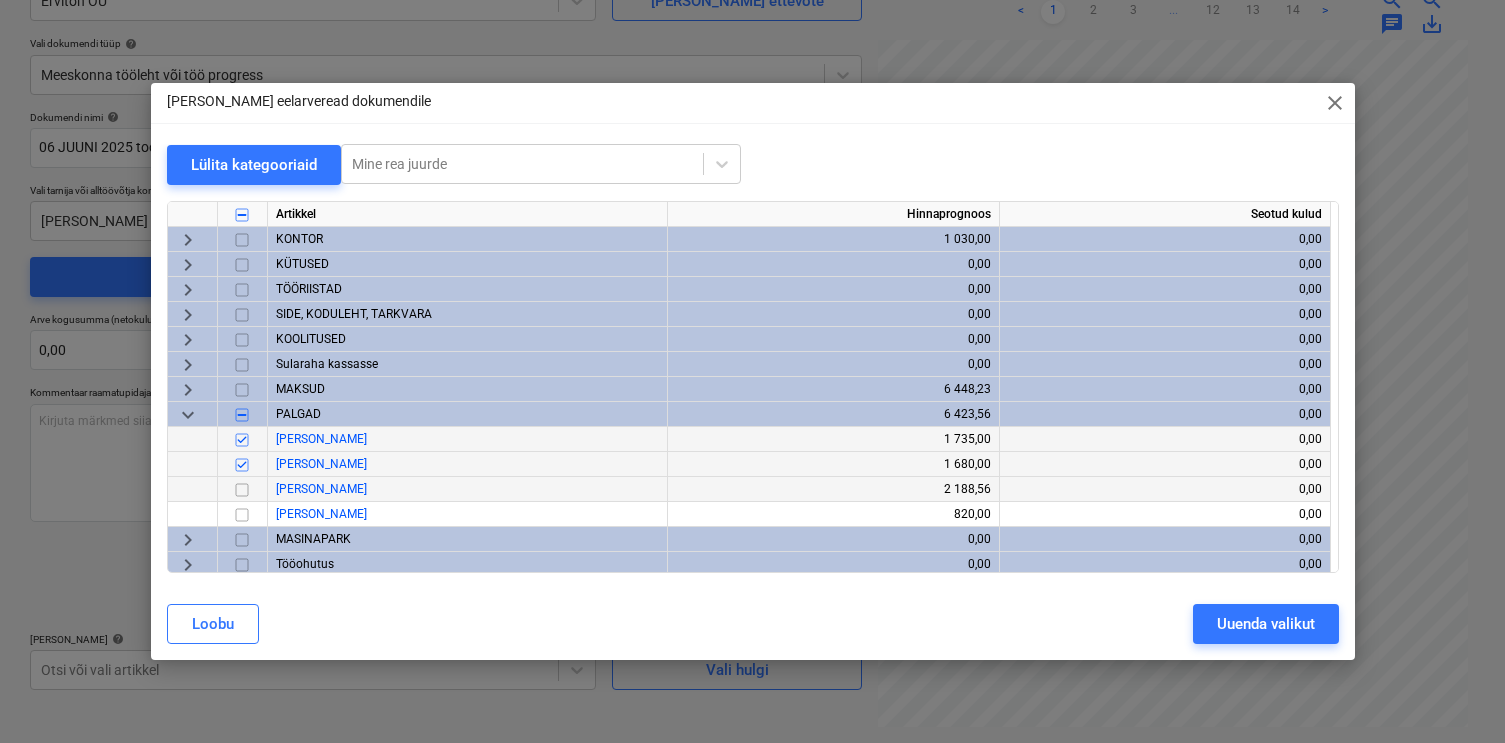 click at bounding box center (242, 489) 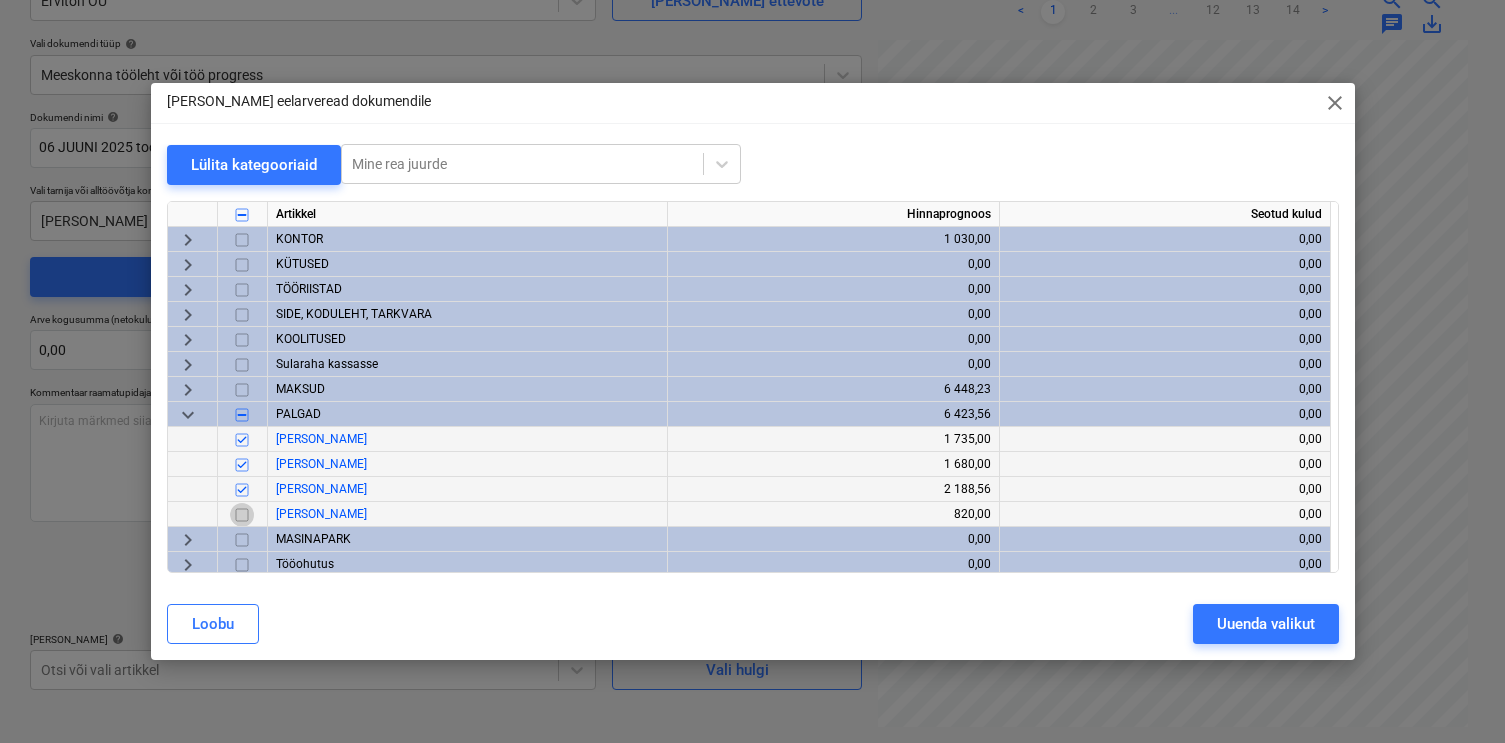click at bounding box center (242, 514) 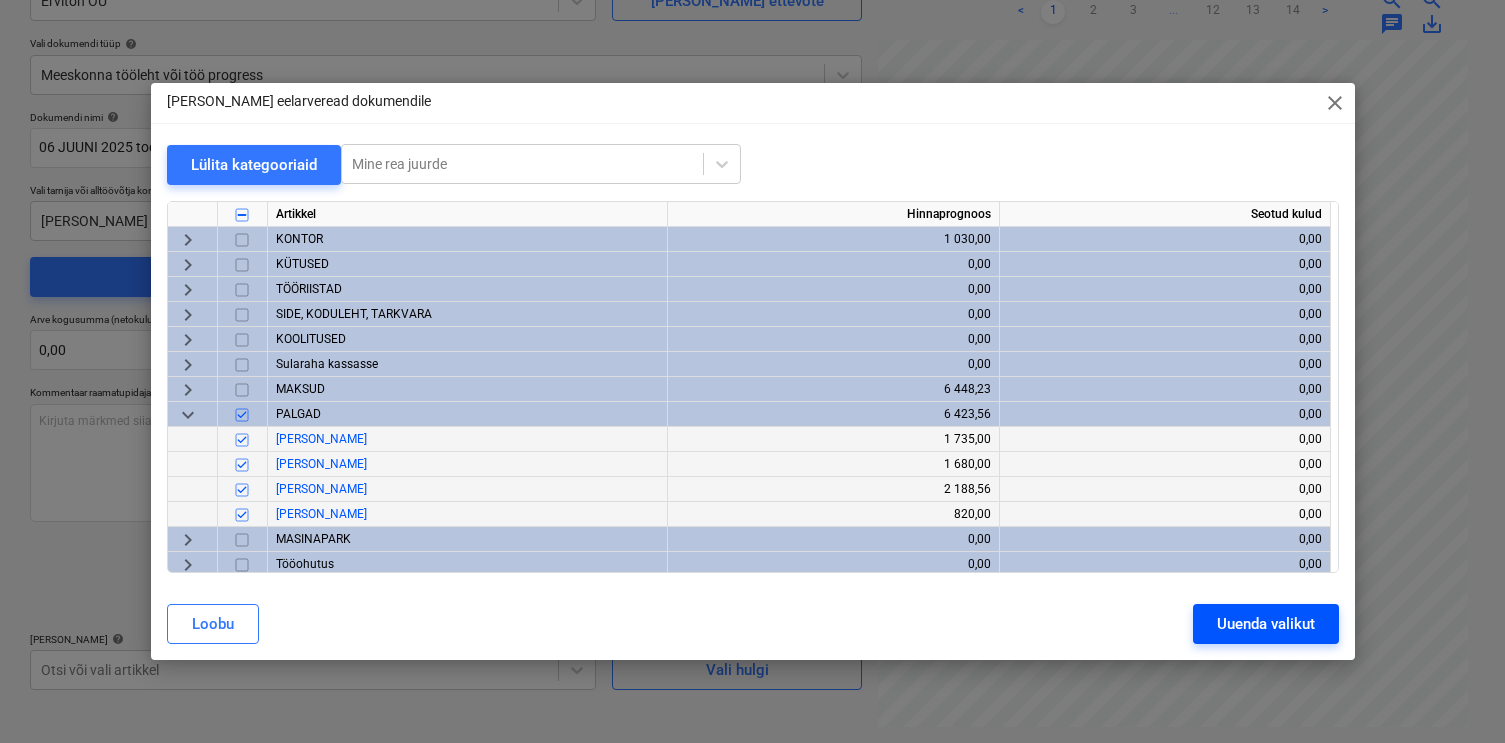 click on "Uuenda valikut" at bounding box center [1266, 624] 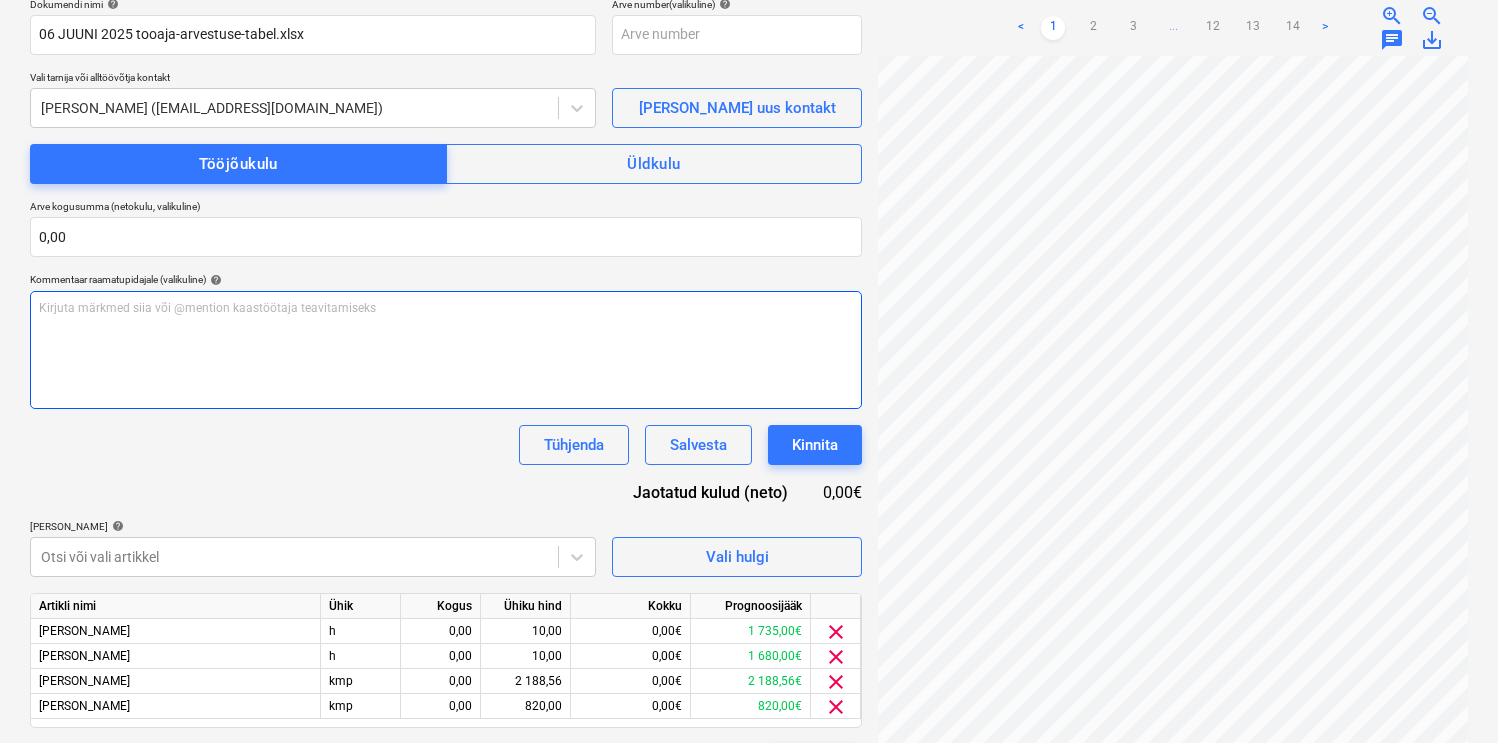 scroll, scrollTop: 370, scrollLeft: 0, axis: vertical 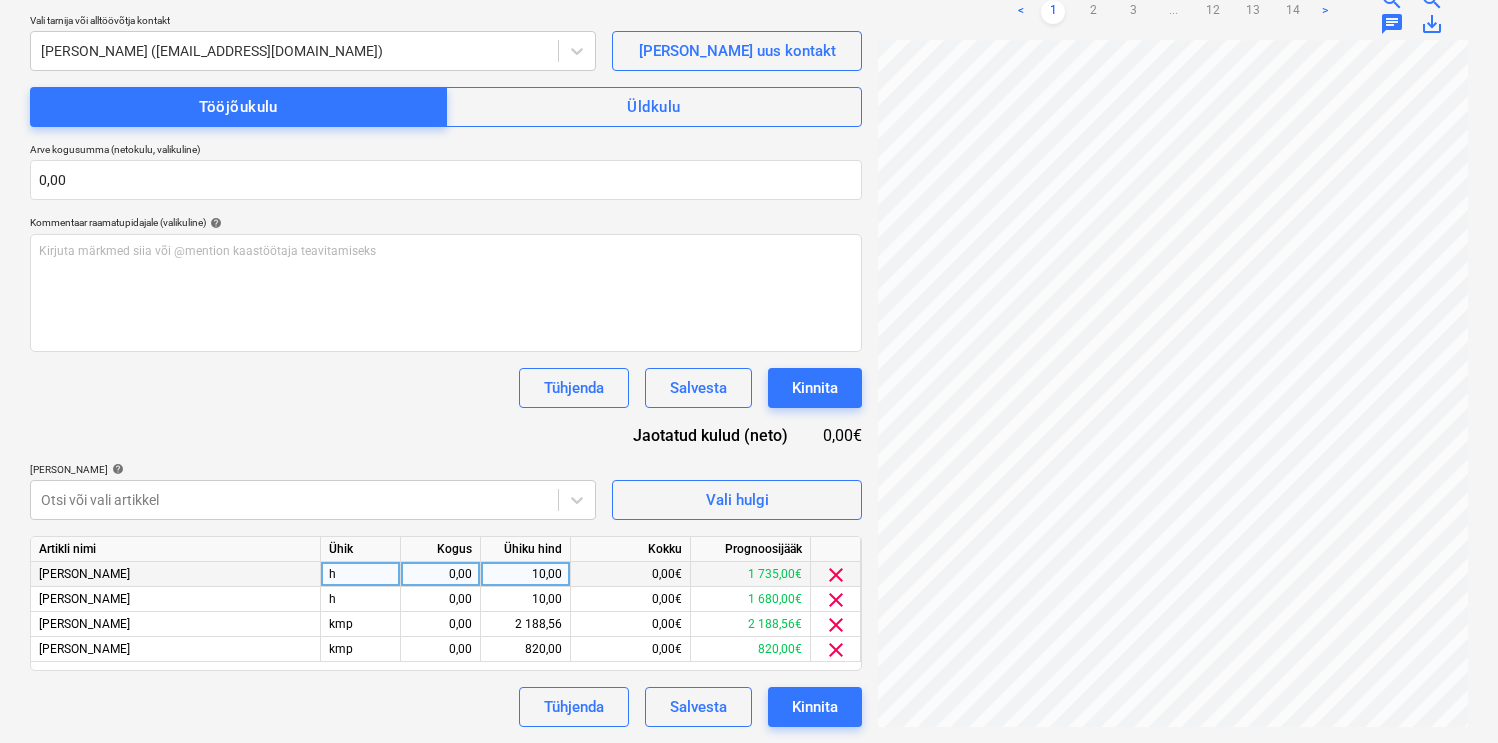 type 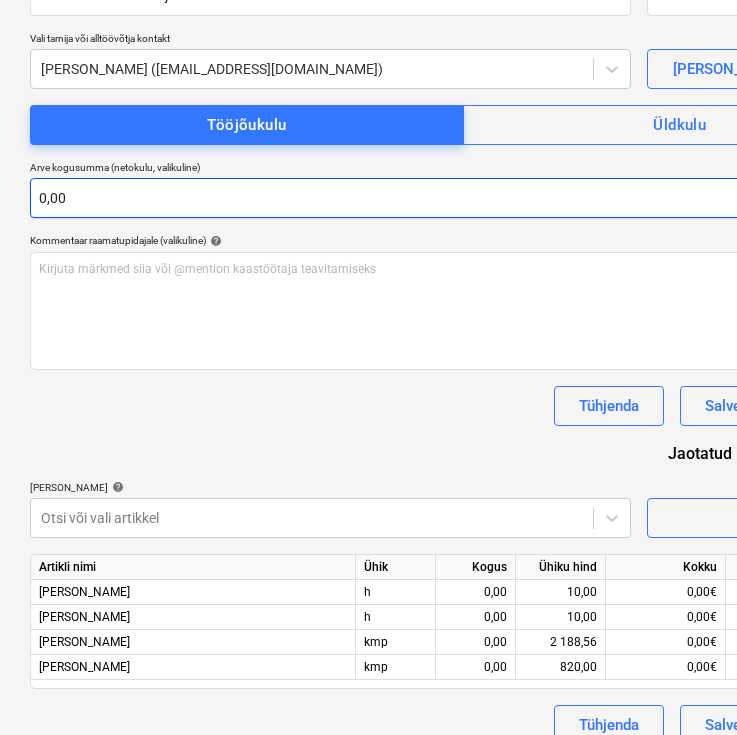 scroll, scrollTop: 378, scrollLeft: 0, axis: vertical 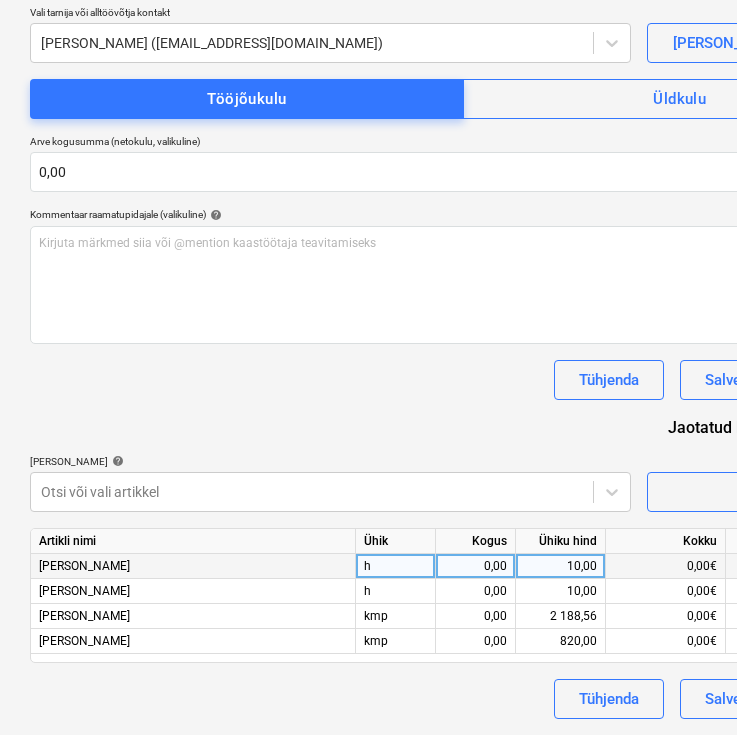 click on "0,00" at bounding box center (475, 566) 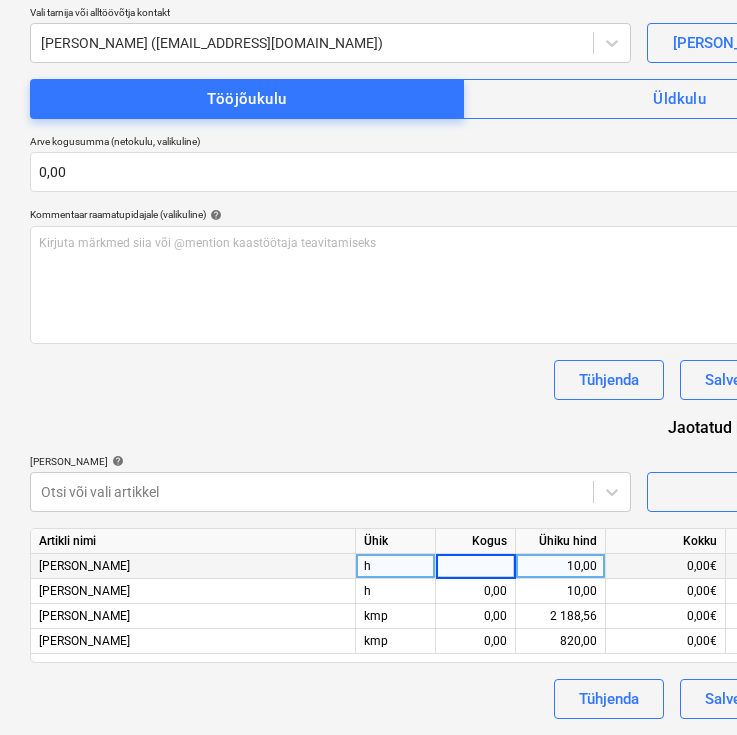 click on "h" at bounding box center [396, 566] 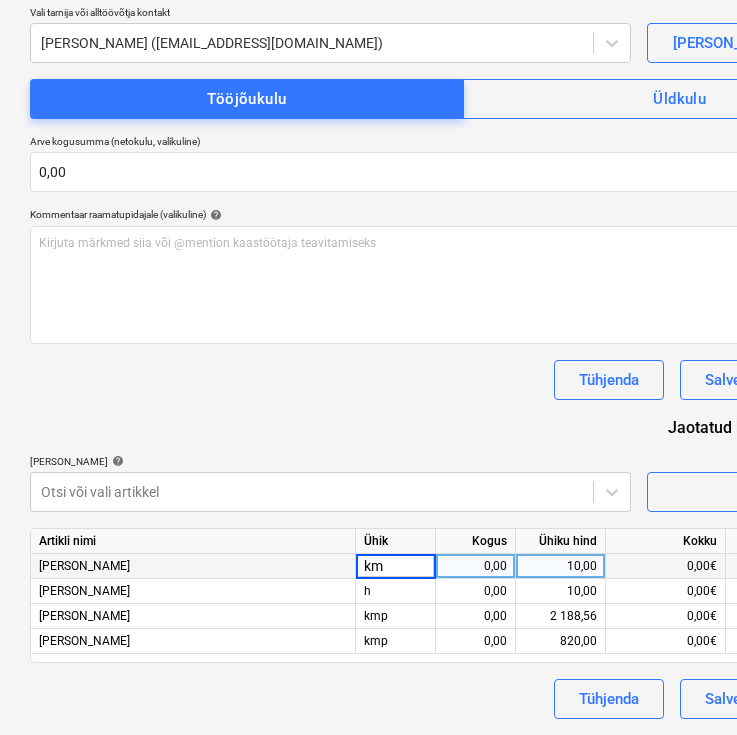 type on "kmp" 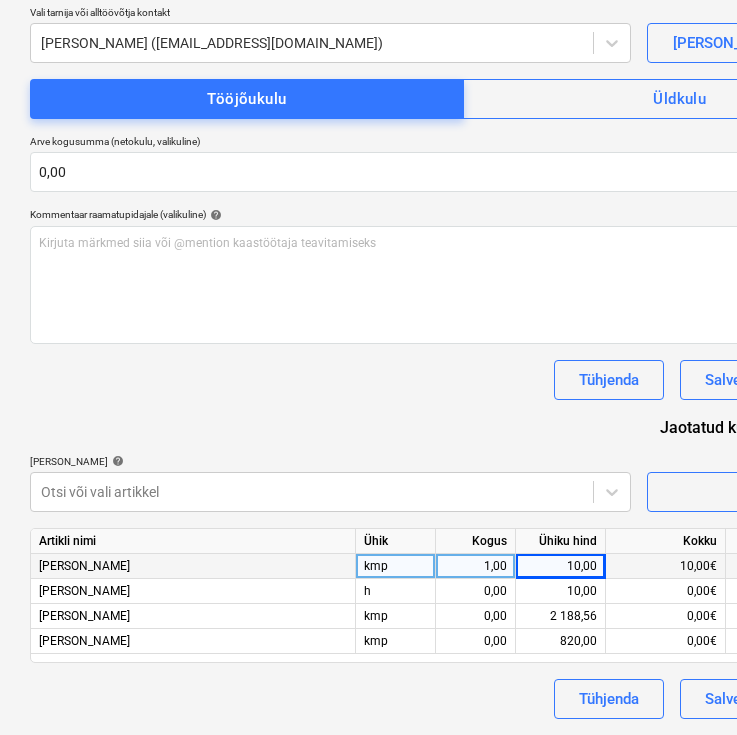 click on "10,00" at bounding box center (560, 566) 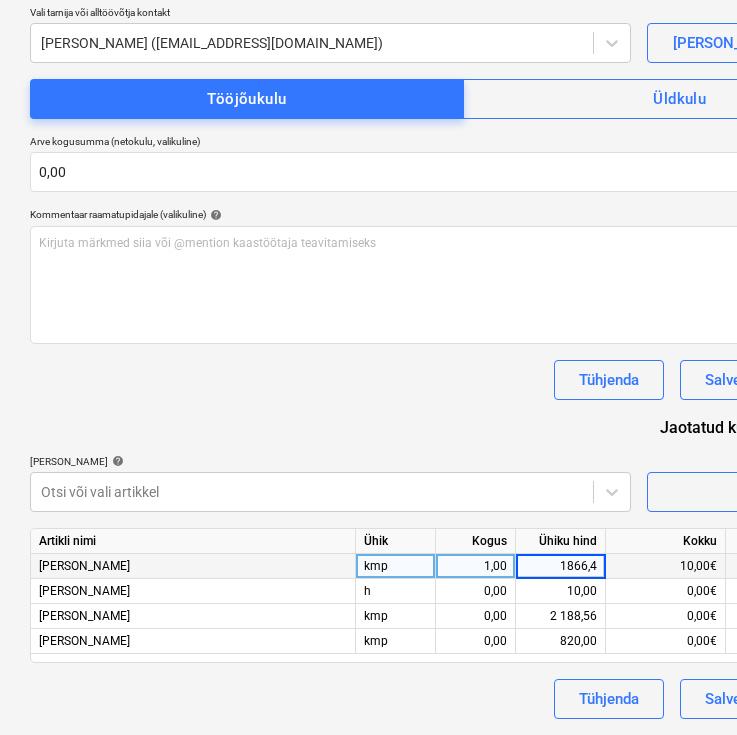 type on "1866,48" 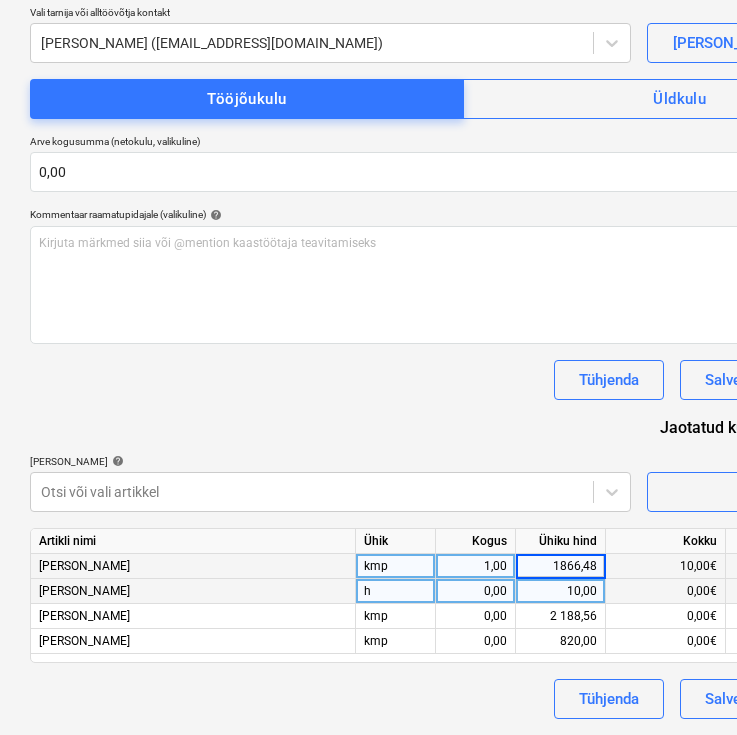 click on "h" at bounding box center (396, 591) 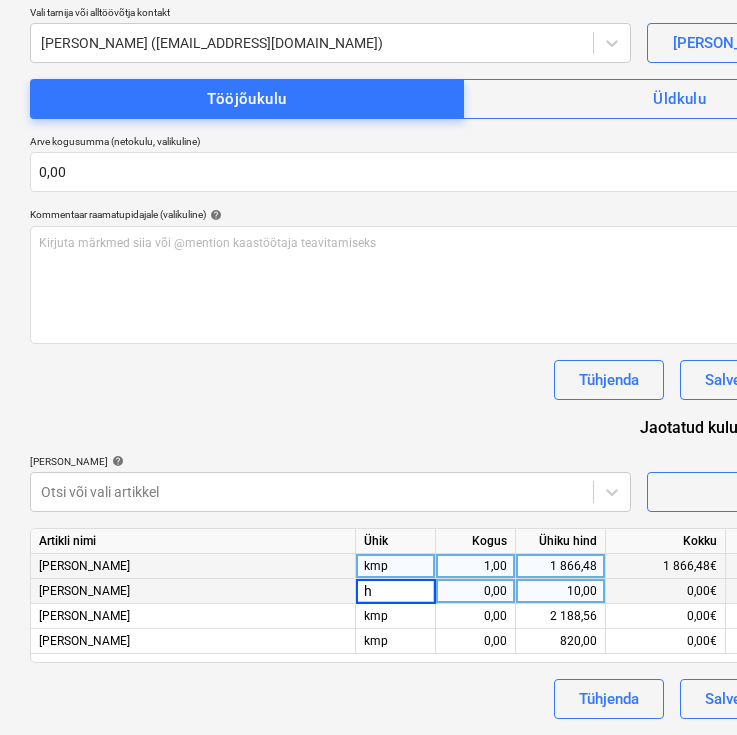 type on "1" 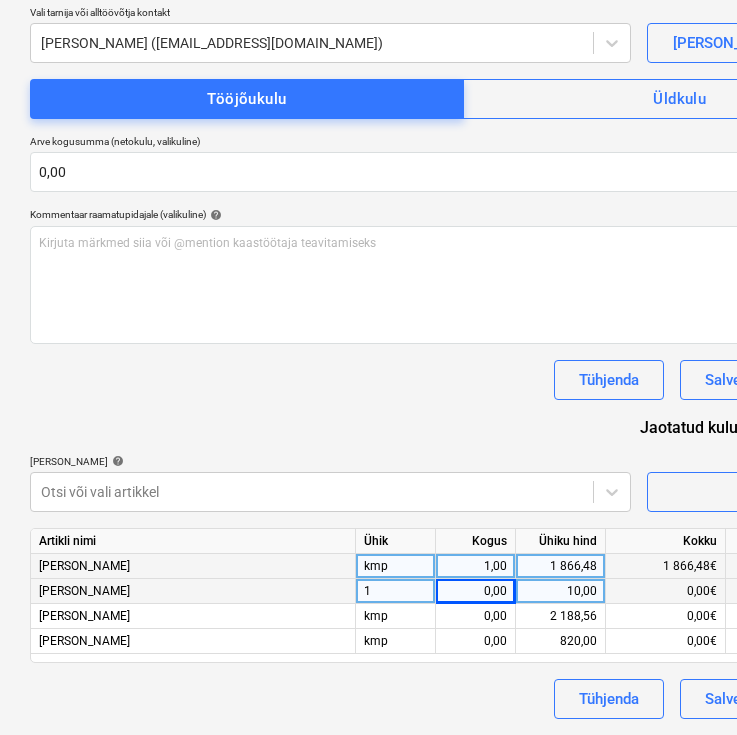 click on "1" at bounding box center (396, 591) 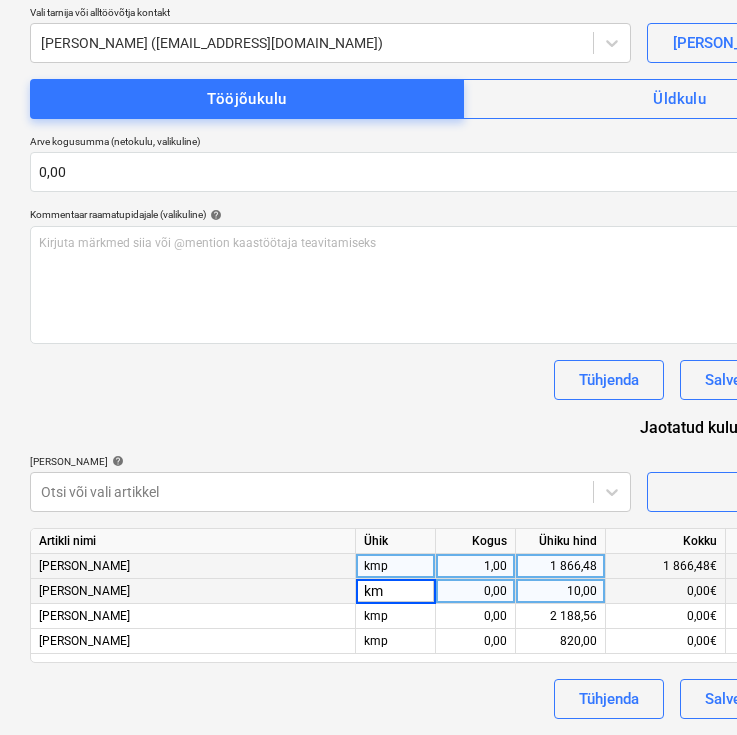 type on "kmp" 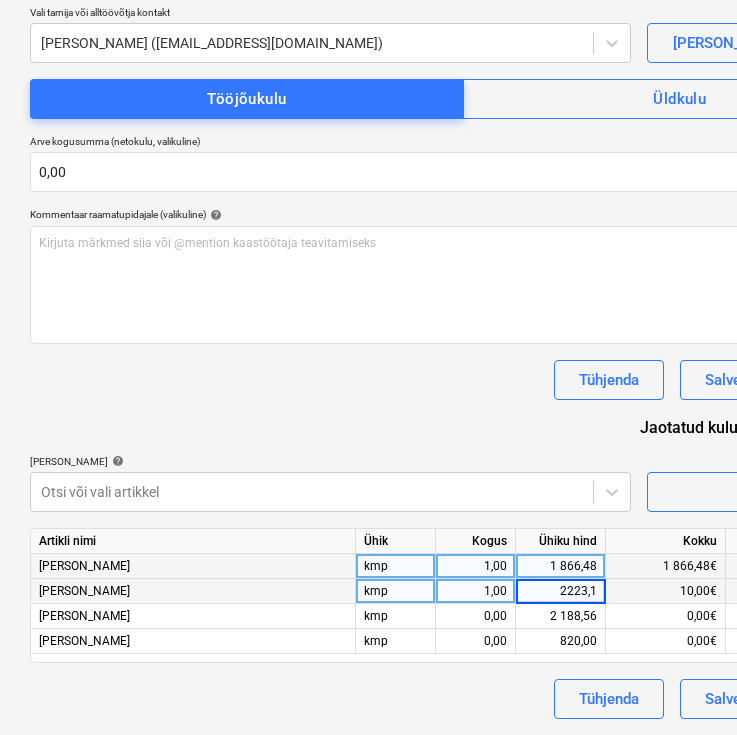 type on "2223,14" 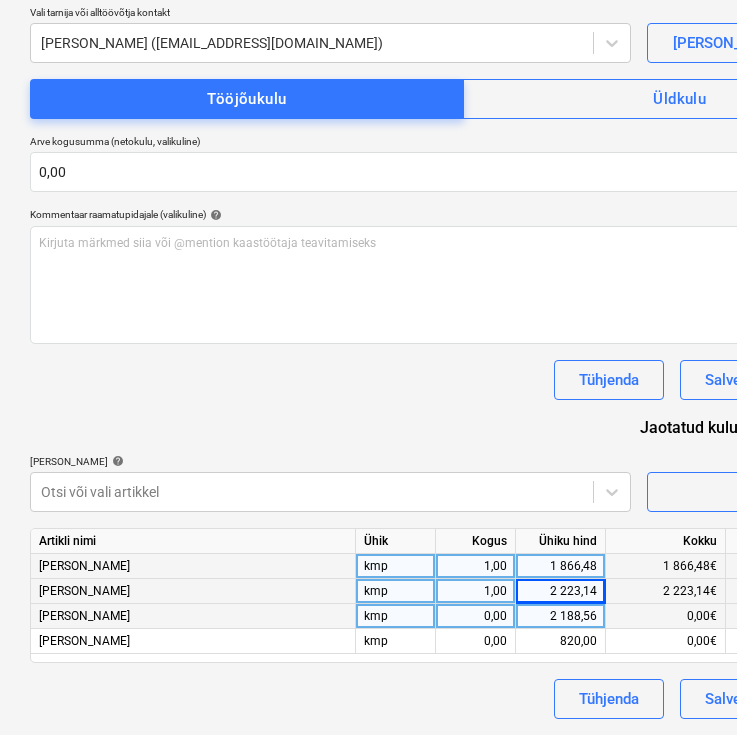 click on "kmp" at bounding box center (396, 616) 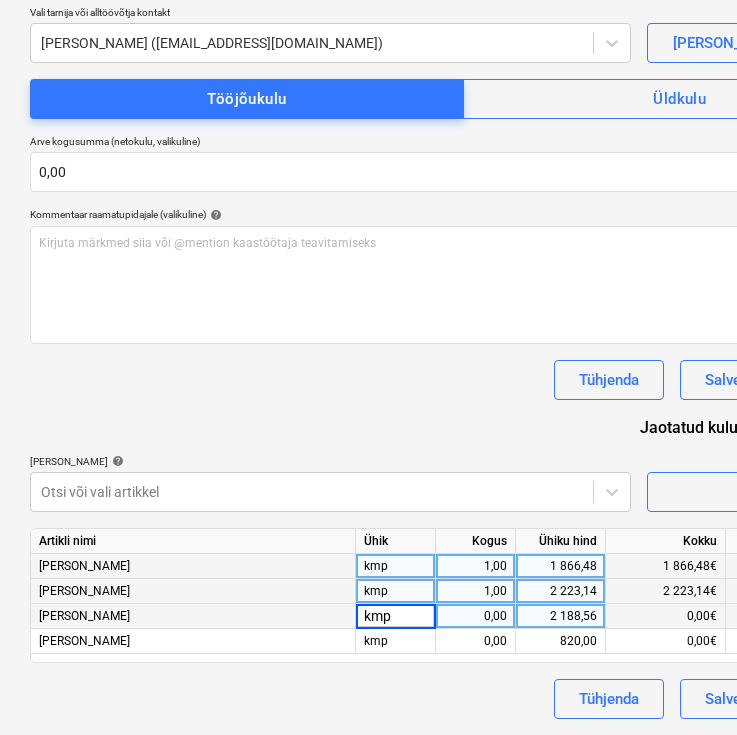 type on "h" 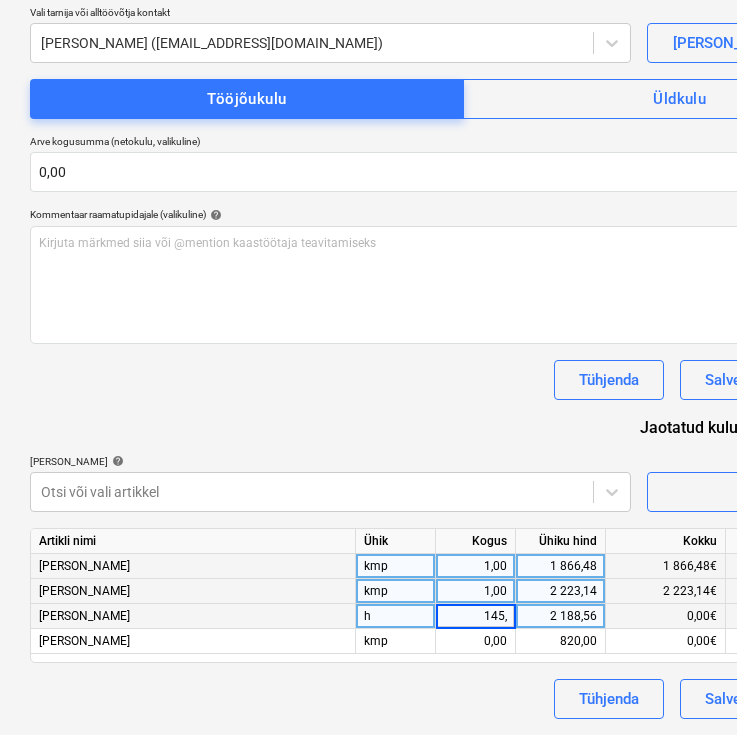 type on "145,5" 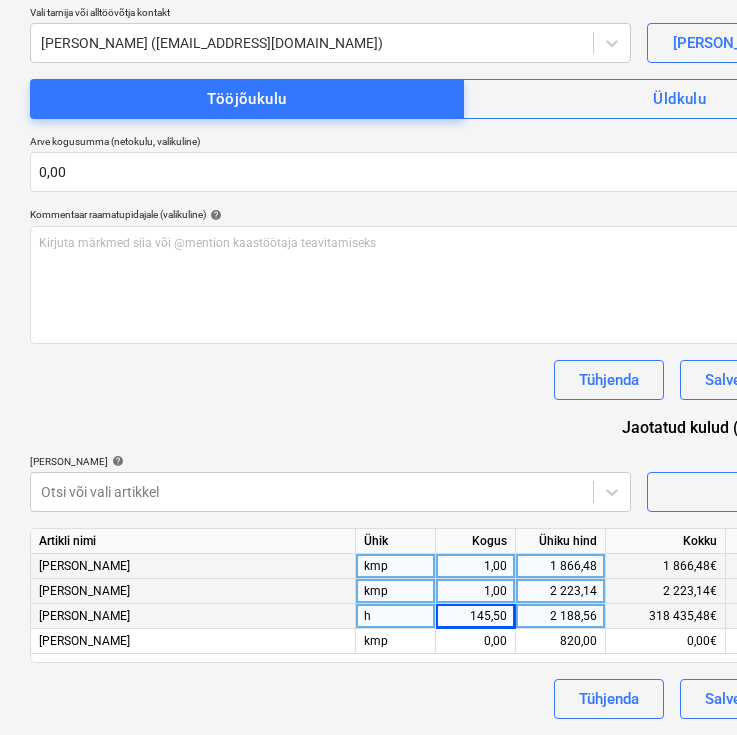 click on "2 188,56" at bounding box center (560, 616) 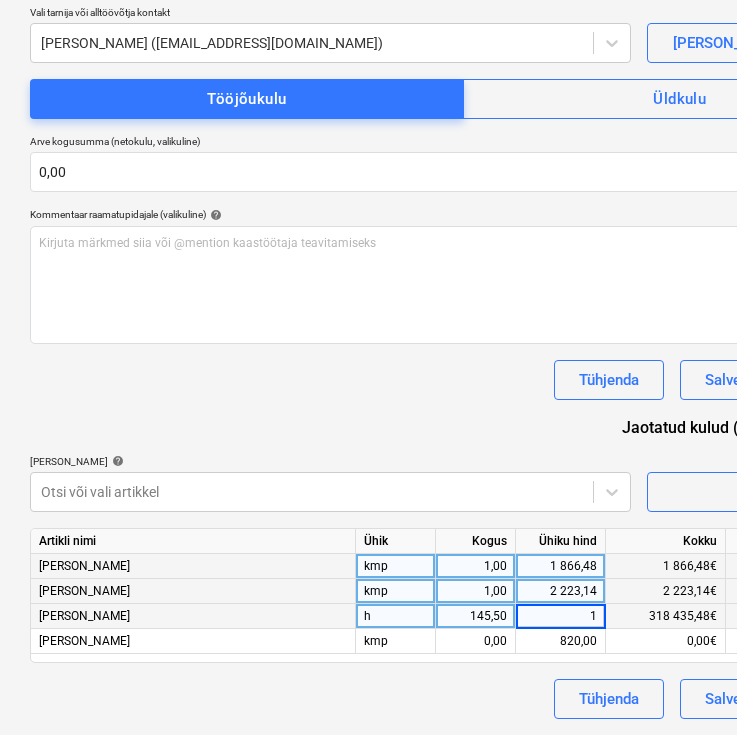 type on "10" 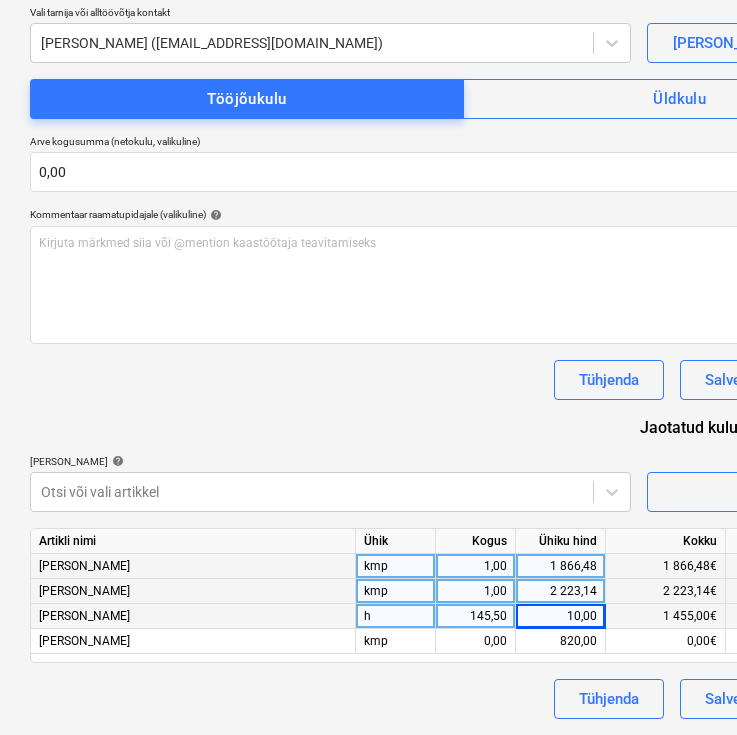 click on "Tühjenda Salvesta Kinnita" at bounding box center (463, 699) 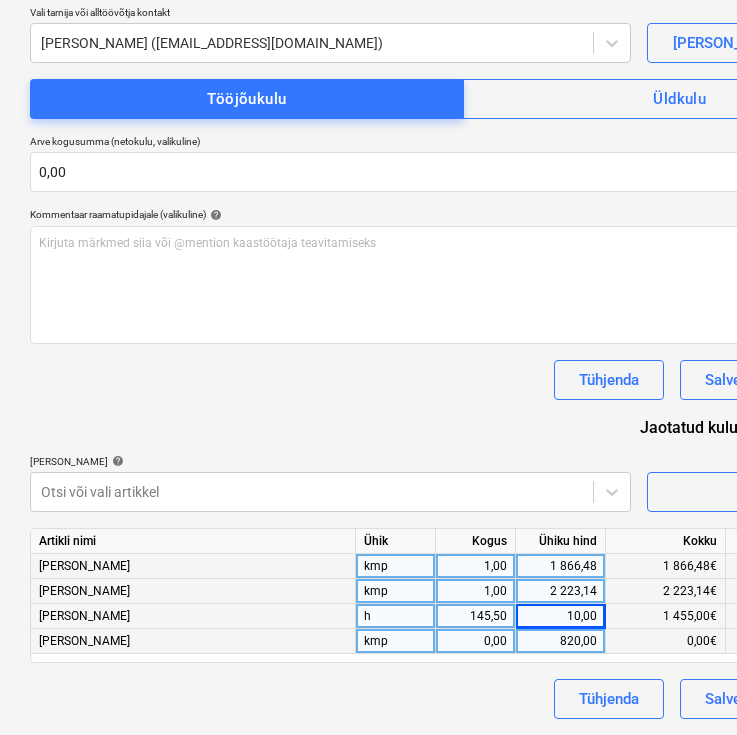 click on "0,00" at bounding box center [475, 641] 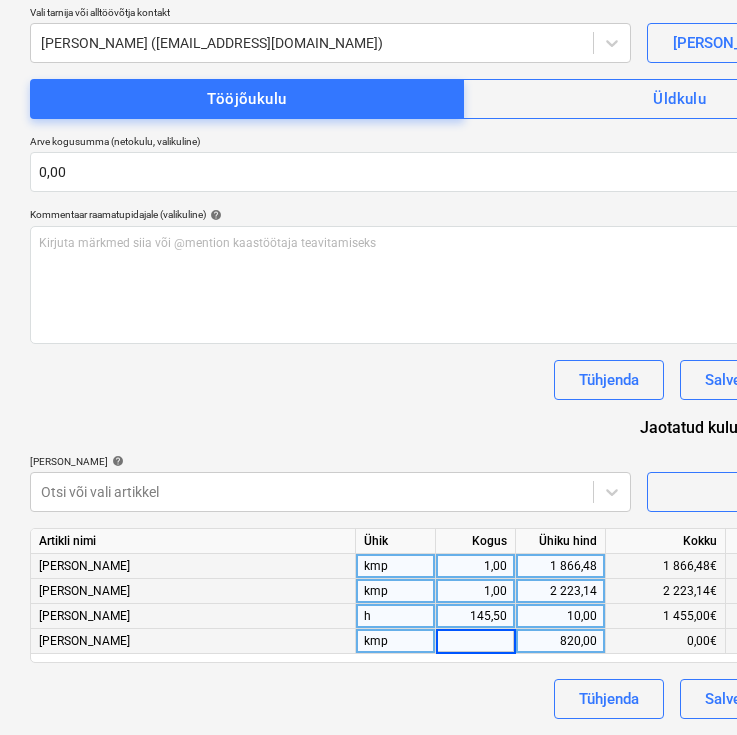 type on "1" 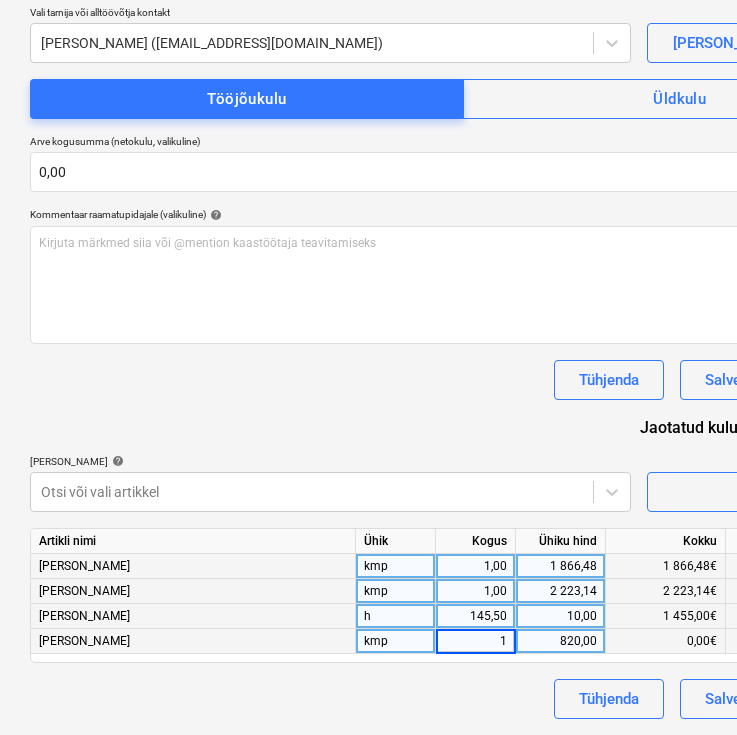 click on "Dokumendi nimi help 06 JUUNI 2025 tooaja-arvestuse-tabel.xlsx Arve number  (valikuline) help Vali tarnija või alltöövõtja kontakt [PERSON_NAME] ([EMAIL_ADDRESS][DOMAIN_NAME]) [PERSON_NAME] kontakt Tööjõukulu Üldkulu Arve kogusumma (netokulu, valikuline) 0,00 Kommentaar raamatupidajale (valikuline) help Kirjuta märkmed siia või @mention kaastöötaja teavitamiseks ﻿ Tühjenda Salvesta Kinnita Jaotatud kulud (neto) 5 544,62€ [PERSON_NAME] artiklid help [PERSON_NAME] või vali artikkel Vali hulgi Artikli nimi Ühik Kogus Ühiku hind Kokku Prognoosijääk  Risto Luuk kmp 1,00 1 866,48 1 866,48€ -131,48€ clear  [PERSON_NAME] kmp 1,00 2 223,14 2 223,14€ -543,14€ clear  [PERSON_NAME] h 145,50 10,00 1 455,00€ 733,56€ clear  [PERSON_NAME] kmp 1 820,00 0,00€ 820,00€ clear Tühjenda Salvesta Kinnita" at bounding box center (463, 326) 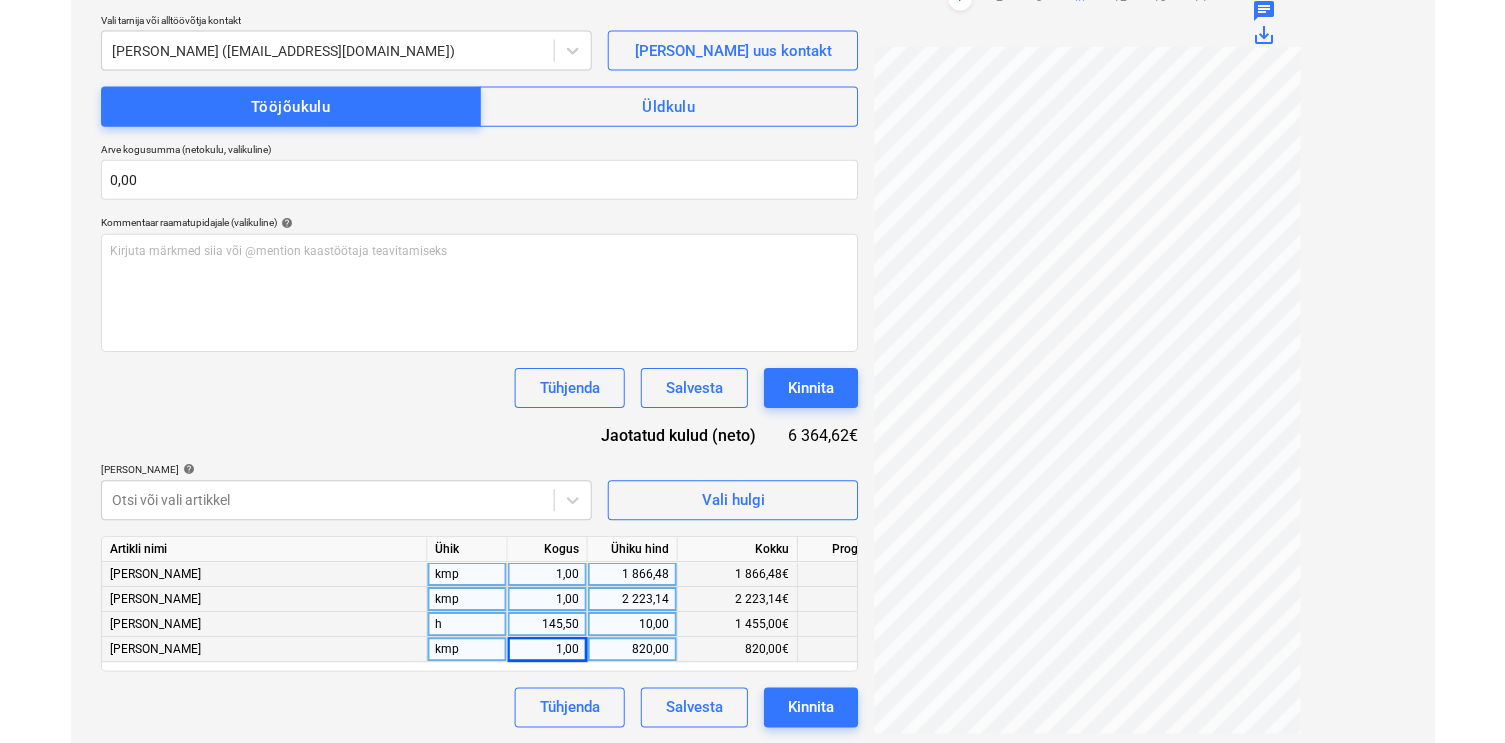 scroll, scrollTop: 370, scrollLeft: 0, axis: vertical 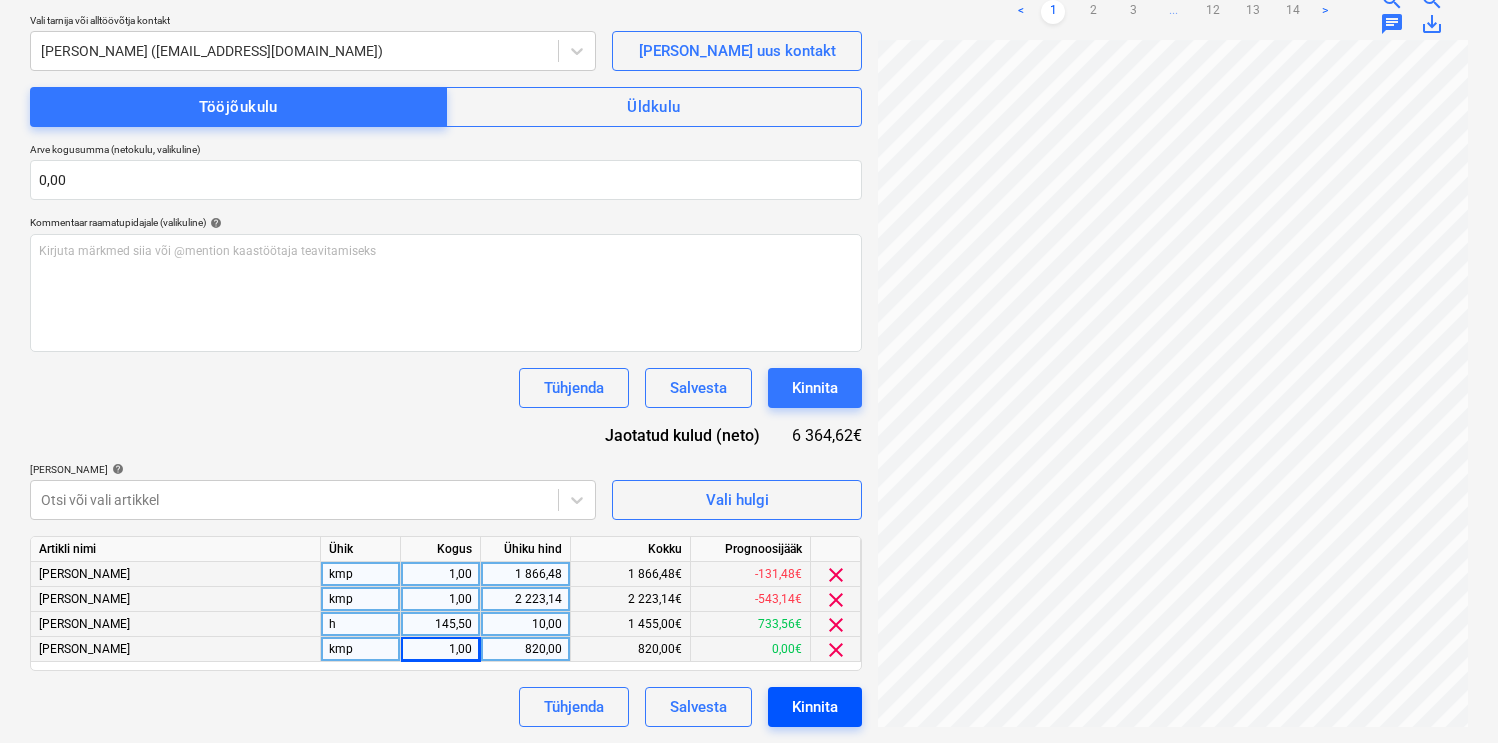 click on "Kinnita" at bounding box center [815, 707] 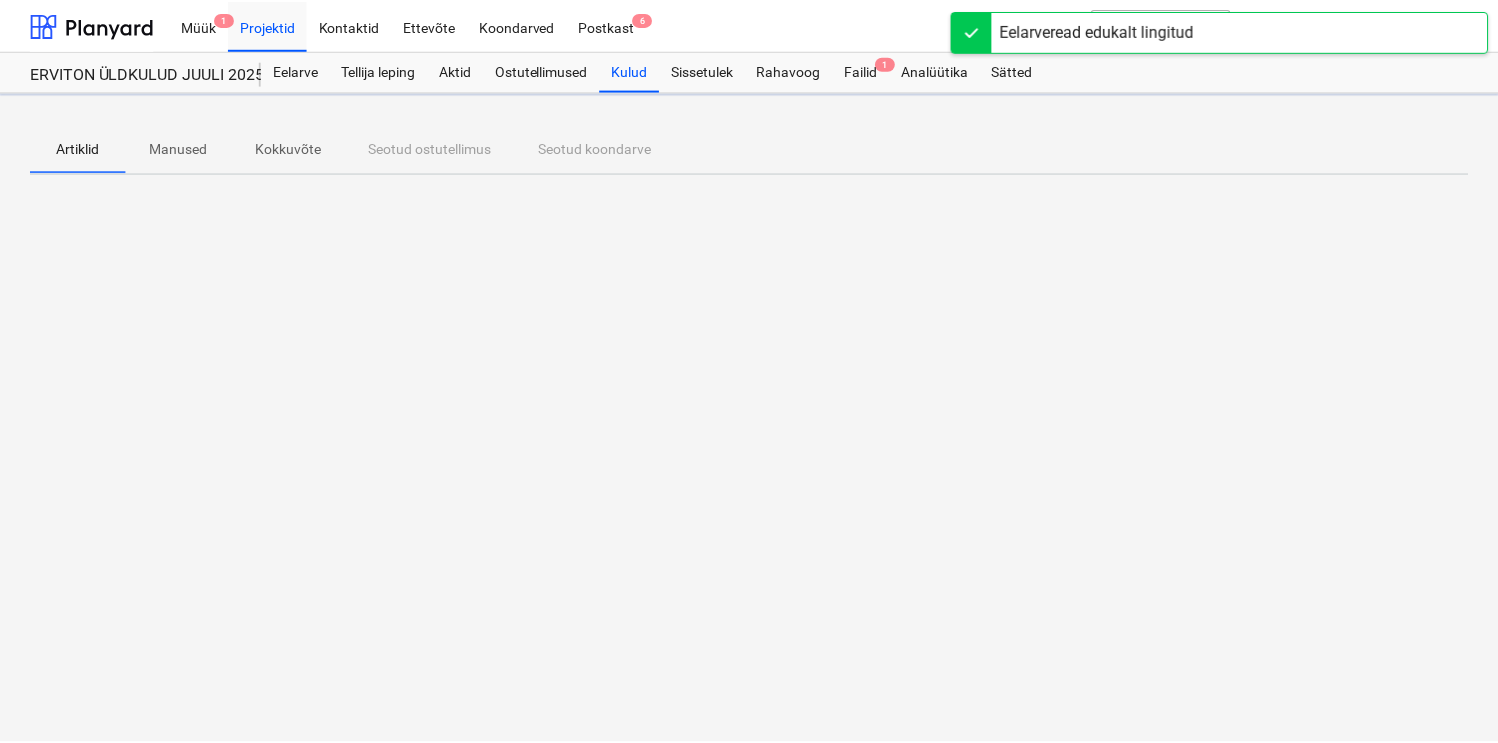 scroll, scrollTop: 0, scrollLeft: 0, axis: both 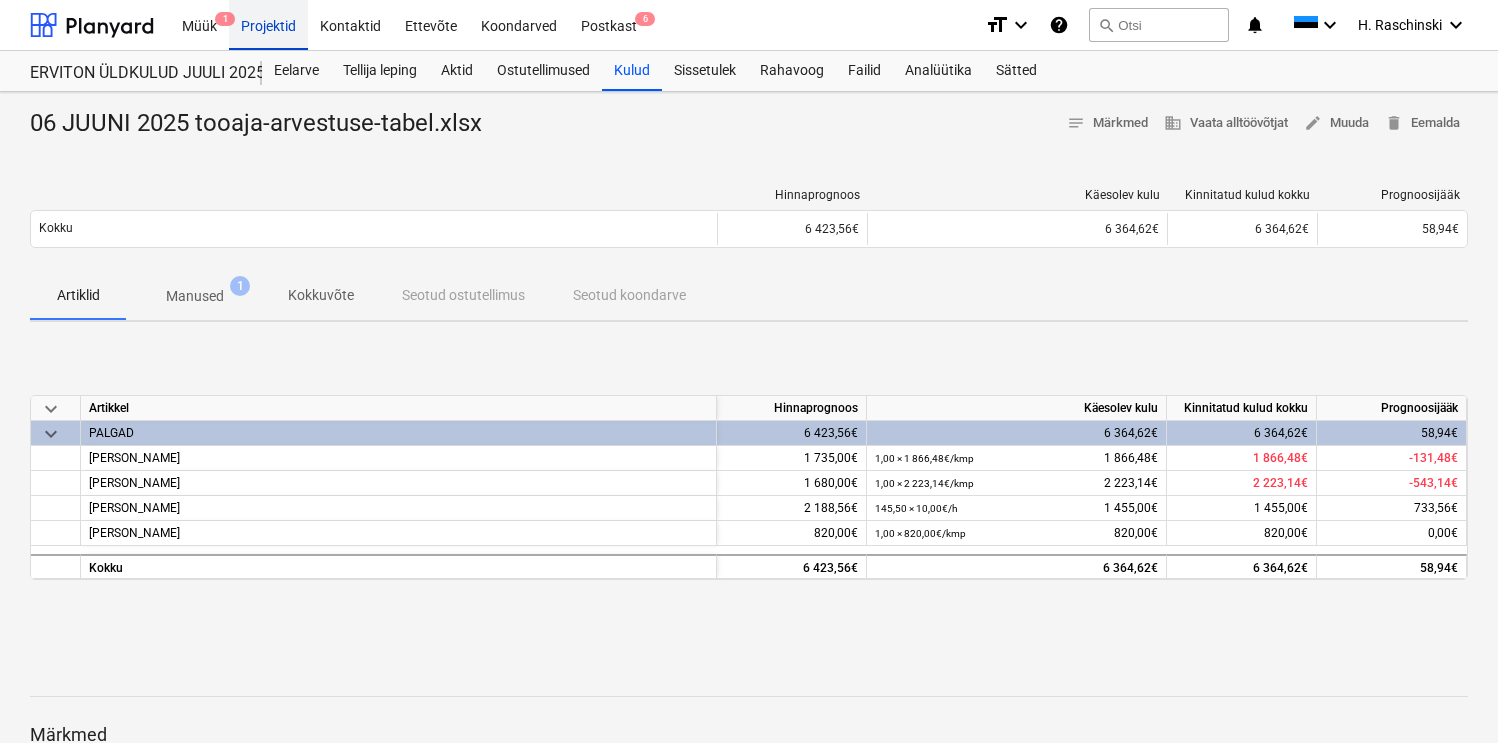 click on "Projektid" at bounding box center [268, 24] 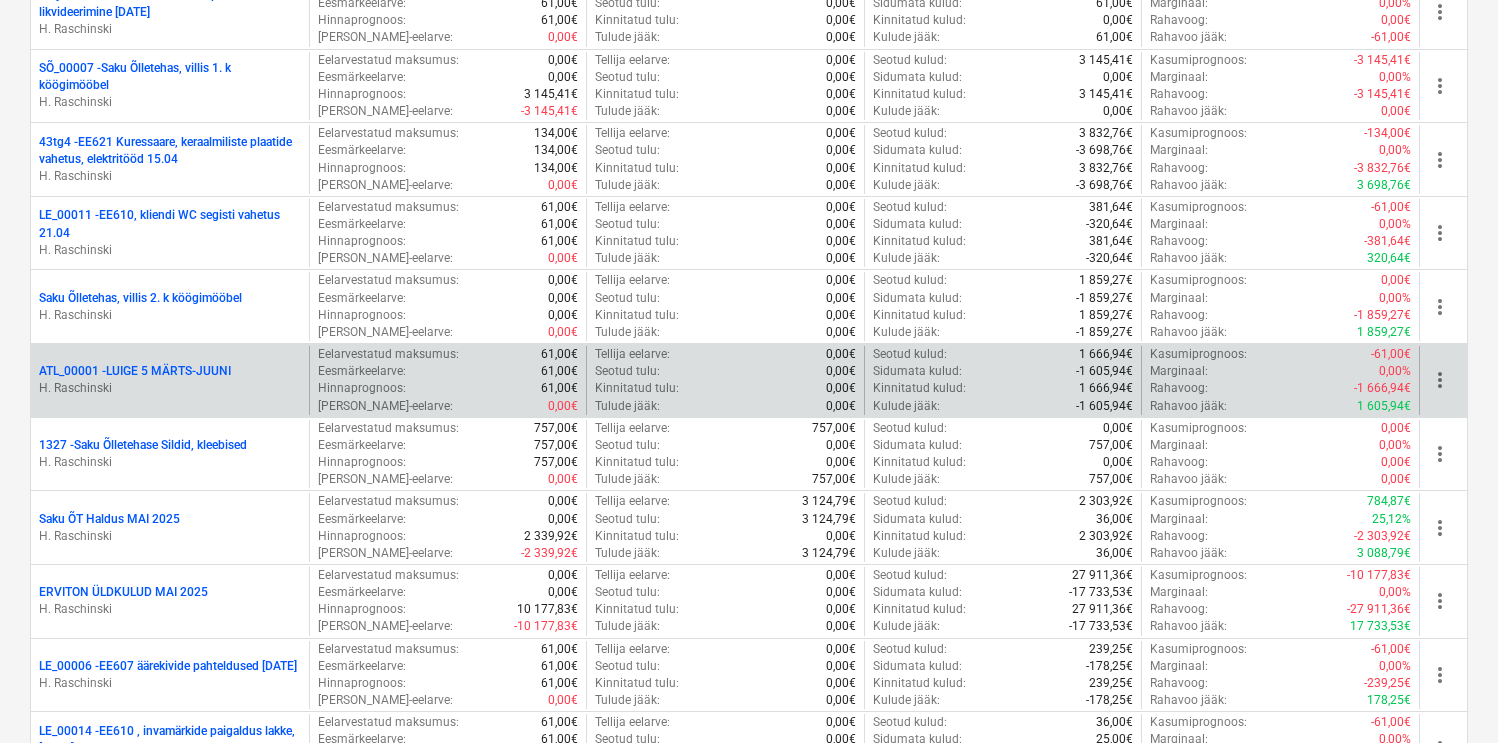 scroll, scrollTop: 2484, scrollLeft: 0, axis: vertical 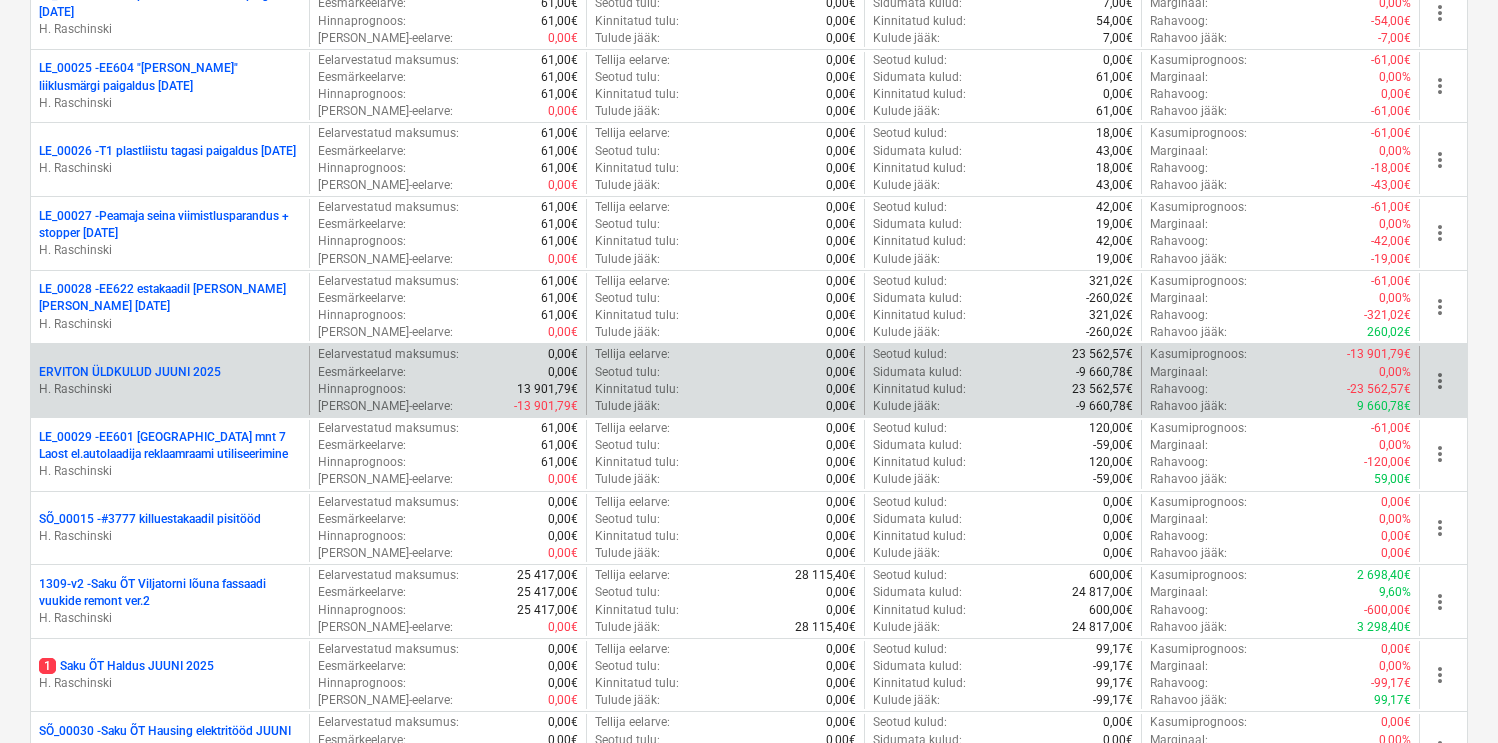 click on "ERVITON ÜLDKULUD JUUNI 2025" at bounding box center [130, 372] 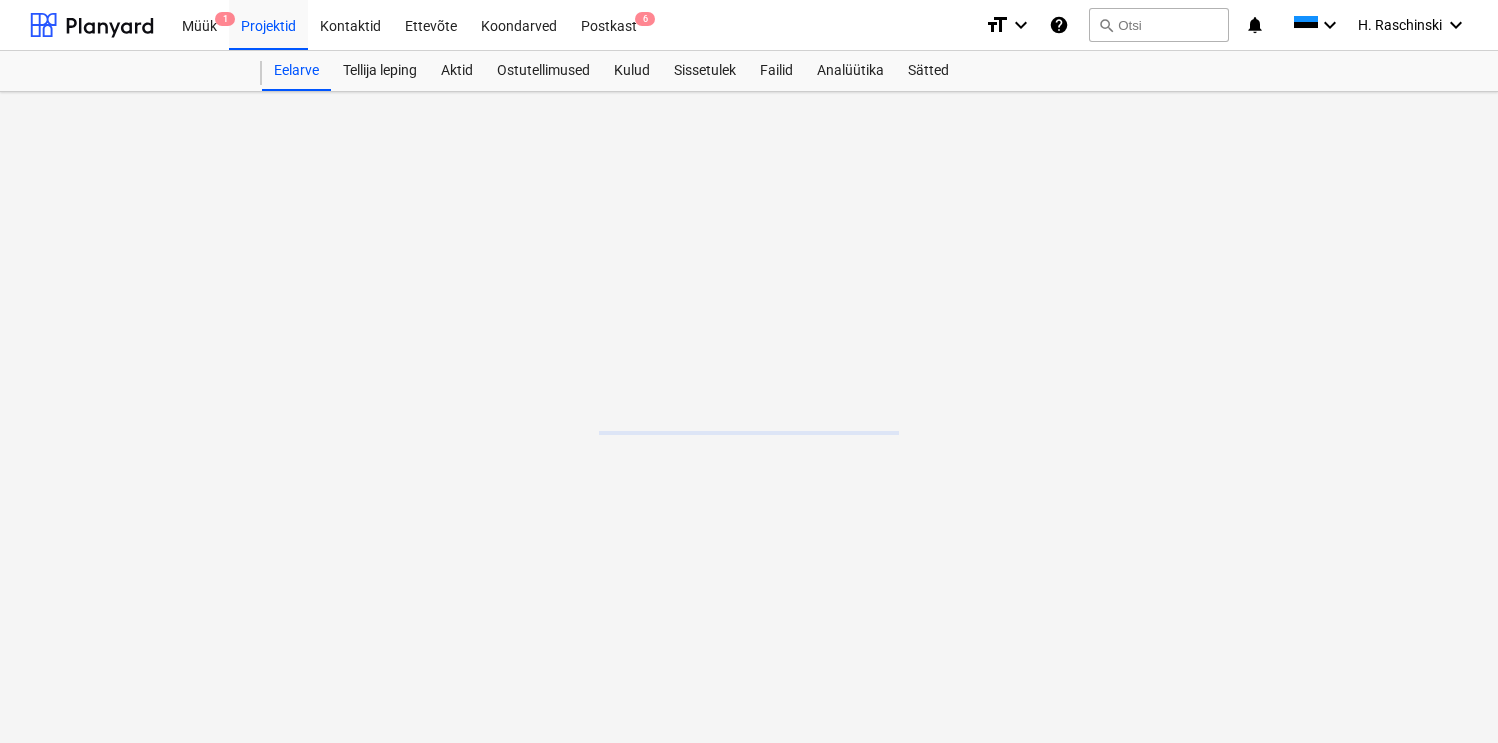 scroll, scrollTop: 0, scrollLeft: 0, axis: both 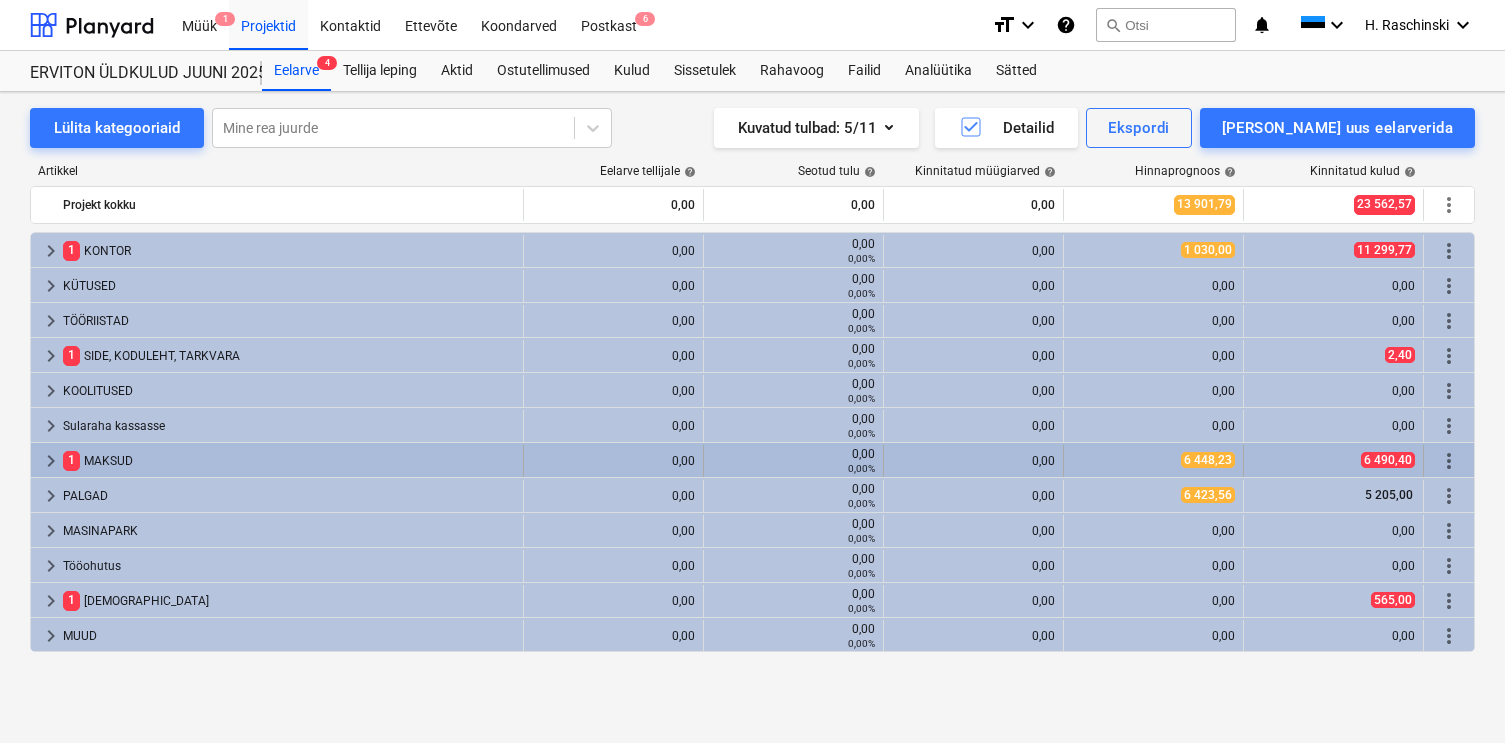 click on "keyboard_arrow_right" at bounding box center [51, 461] 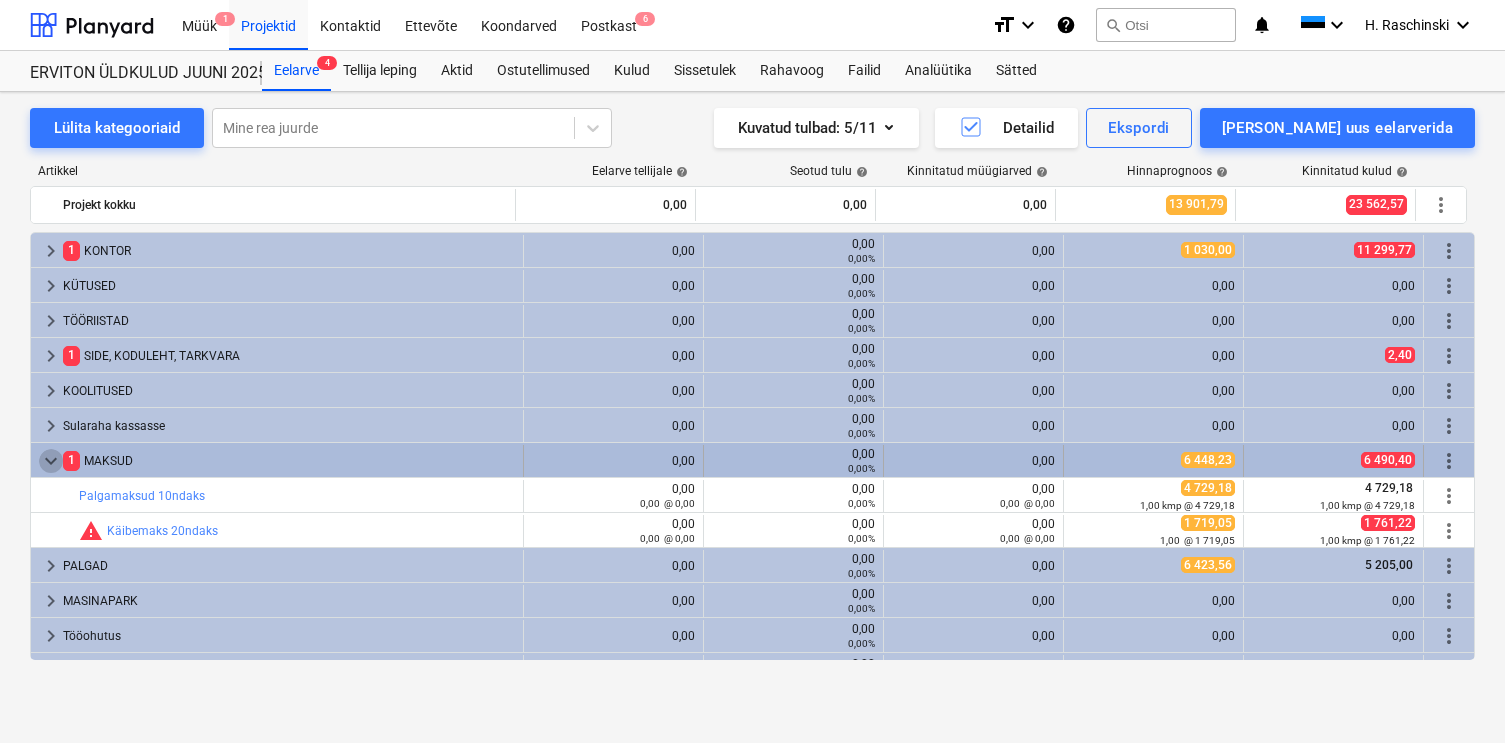 click on "keyboard_arrow_down" at bounding box center (51, 461) 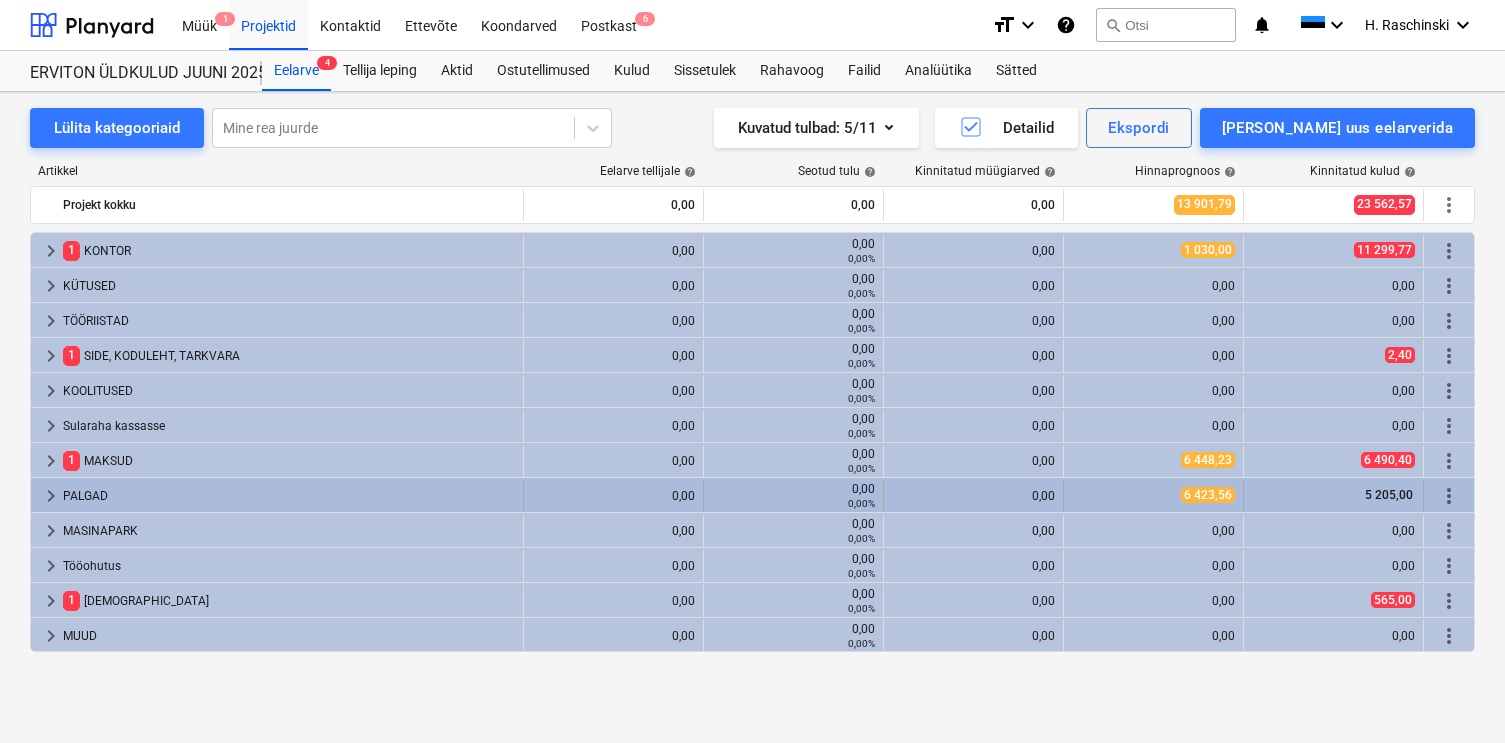 click on "keyboard_arrow_right" at bounding box center [51, 496] 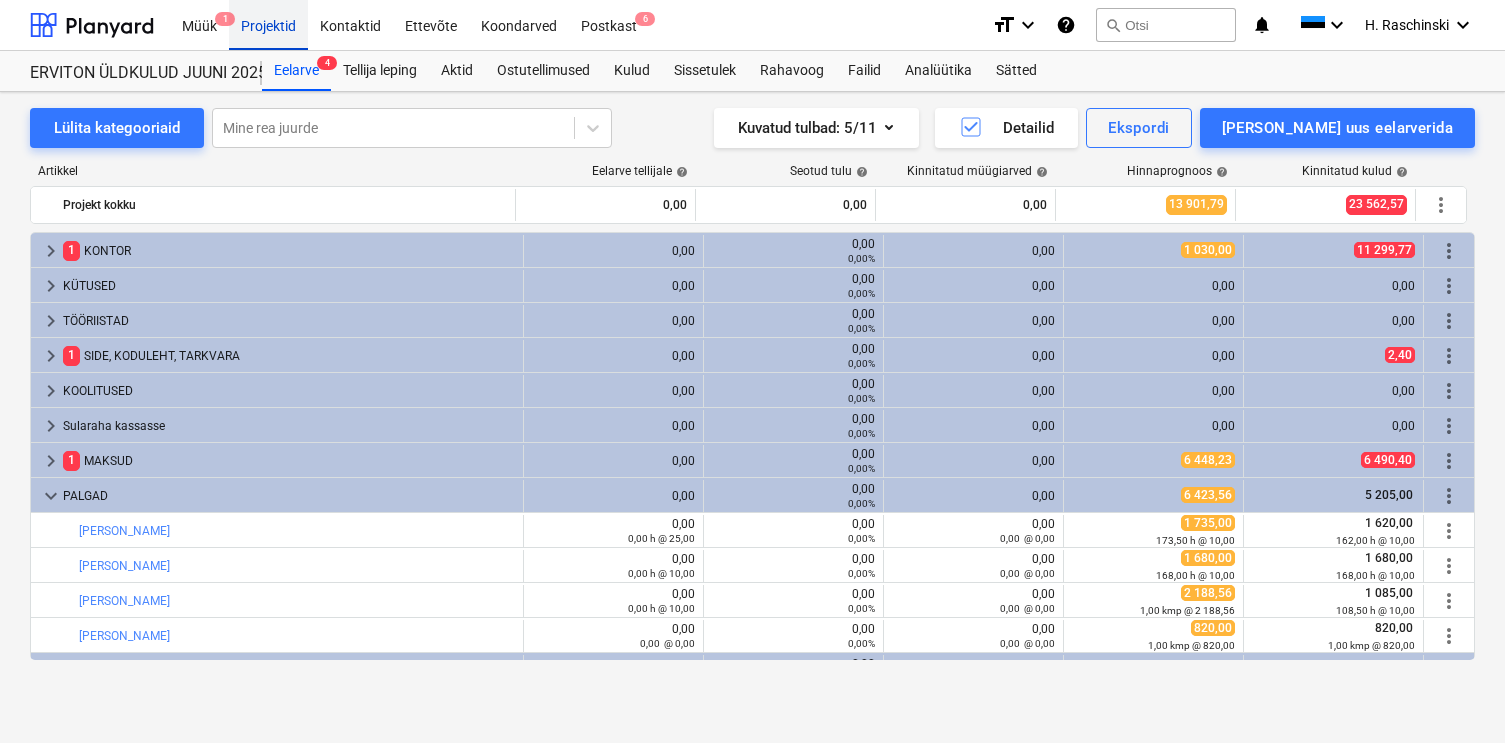 click on "Projektid" at bounding box center [268, 24] 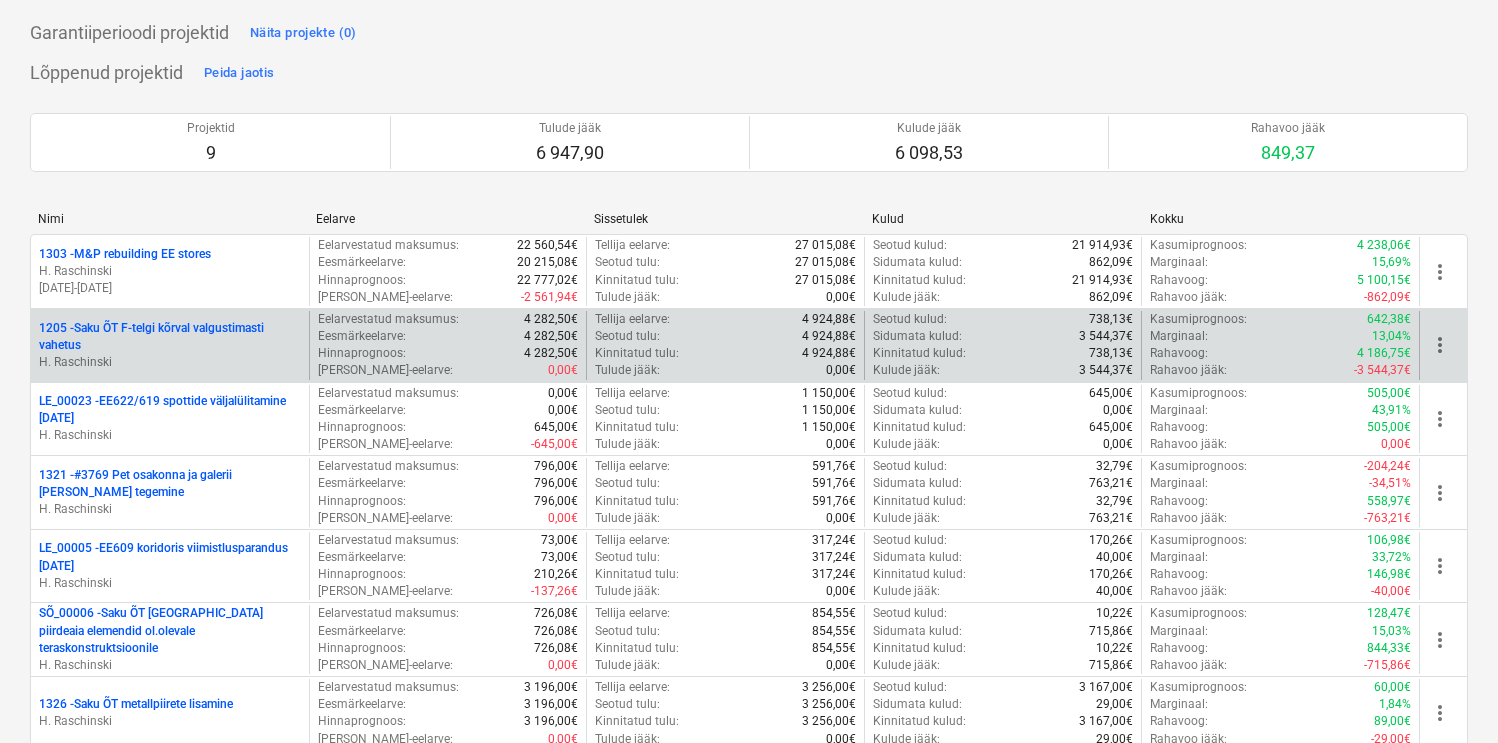 scroll, scrollTop: 3654, scrollLeft: 0, axis: vertical 